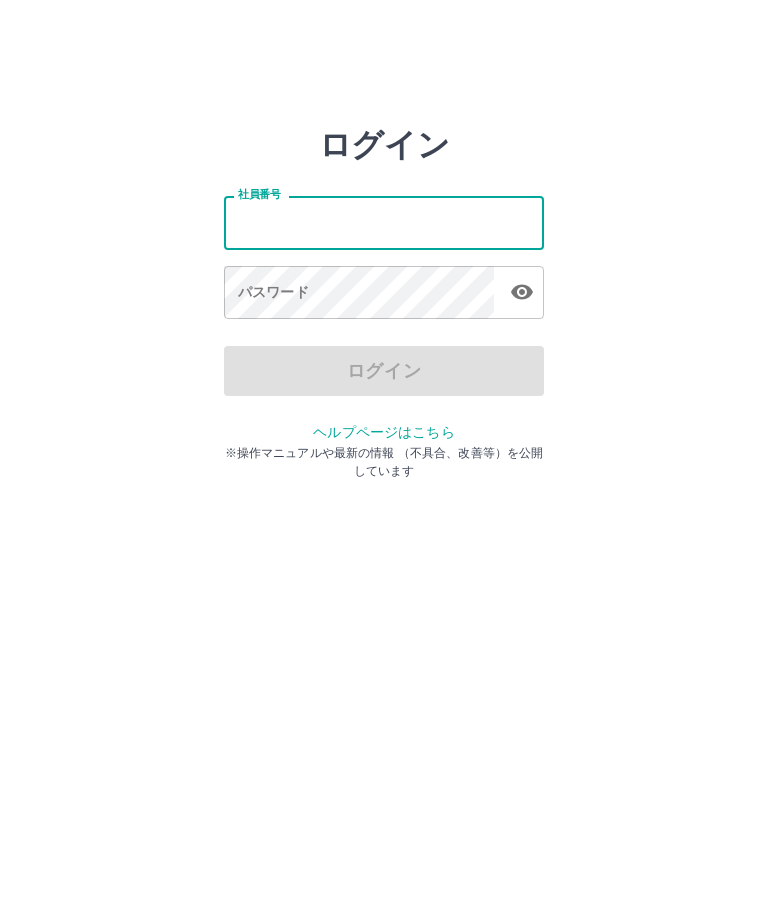 scroll, scrollTop: 0, scrollLeft: 0, axis: both 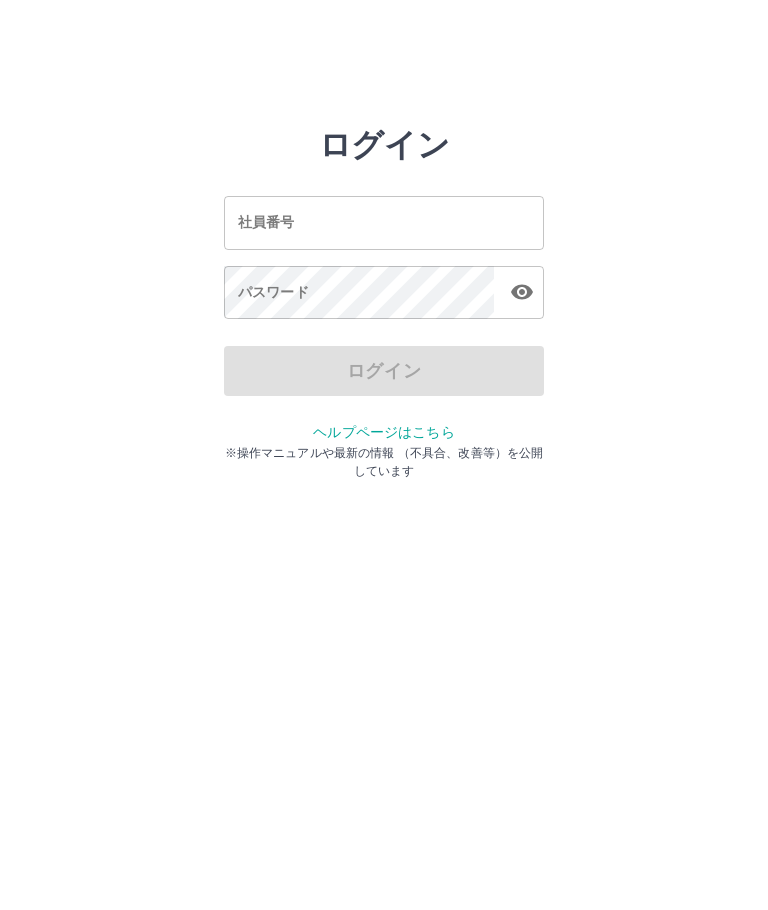 type on "*******" 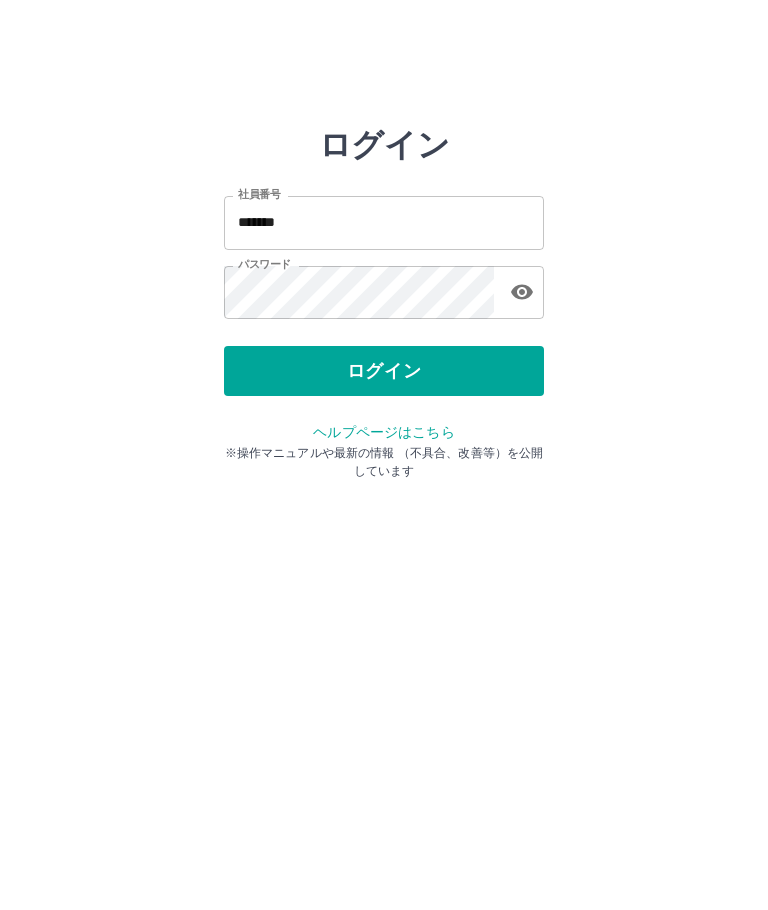 click on "ログイン" at bounding box center (384, 371) 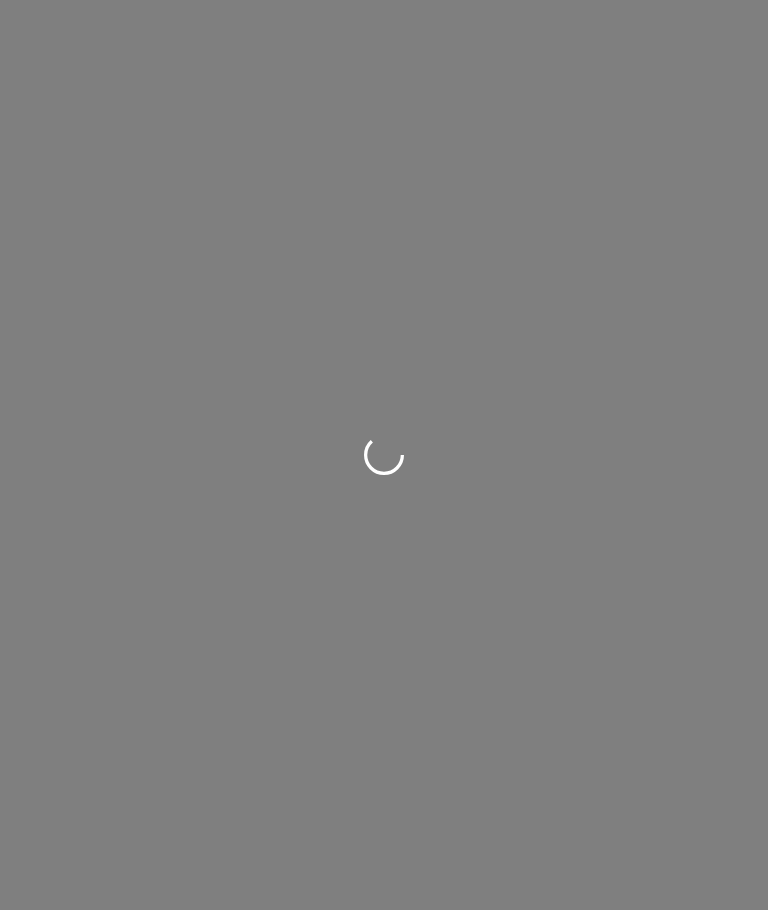scroll, scrollTop: 0, scrollLeft: 0, axis: both 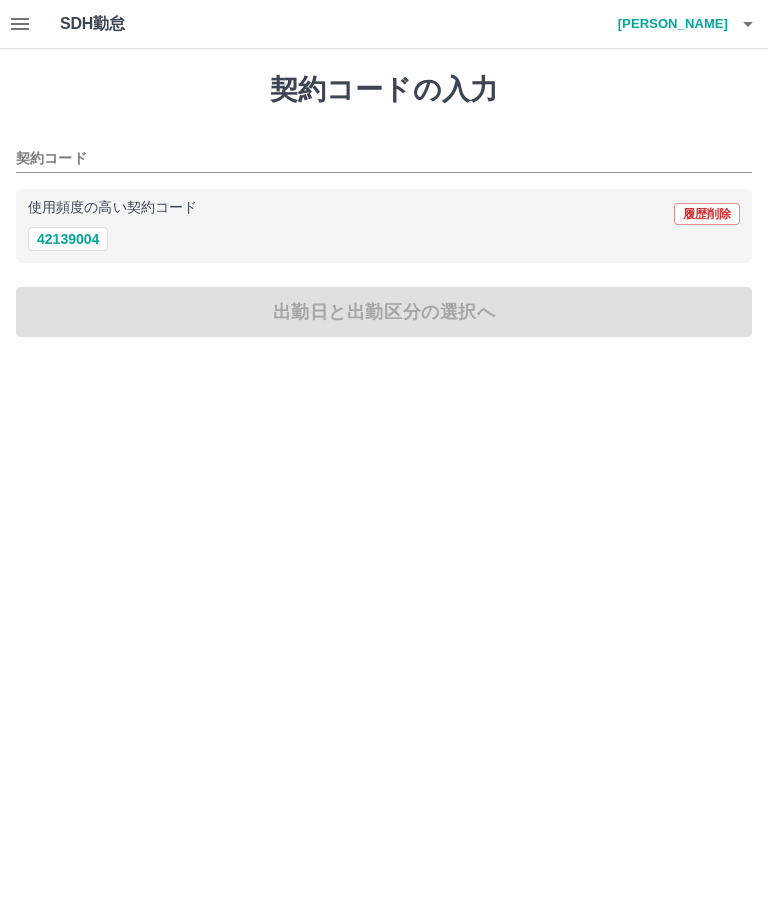 click on "42139004" at bounding box center [68, 239] 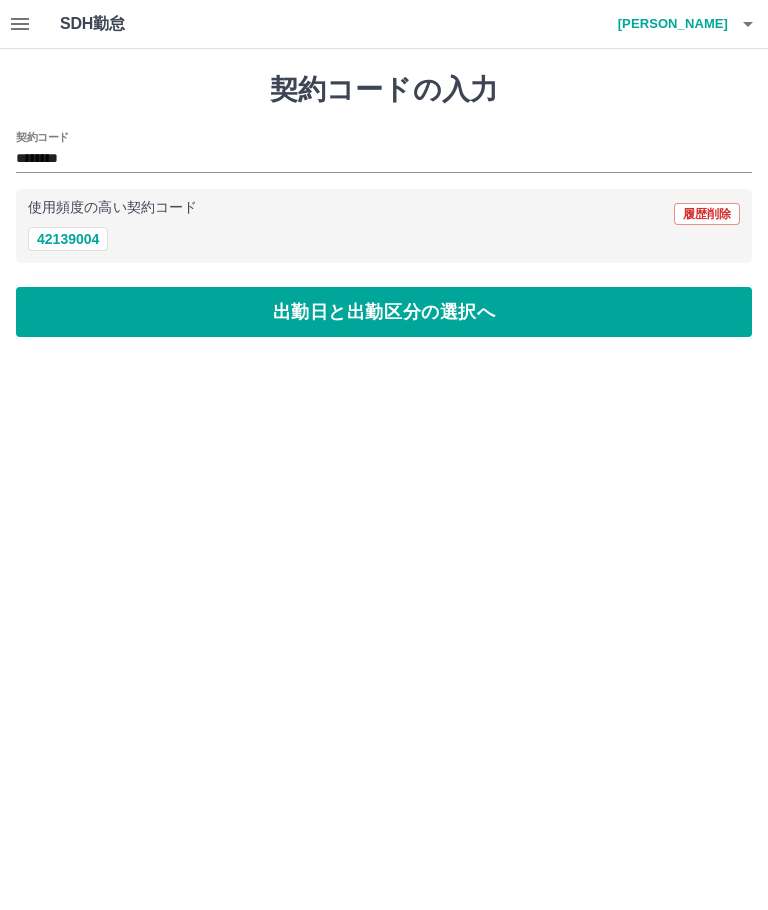 click on "出勤日と出勤区分の選択へ" at bounding box center (384, 312) 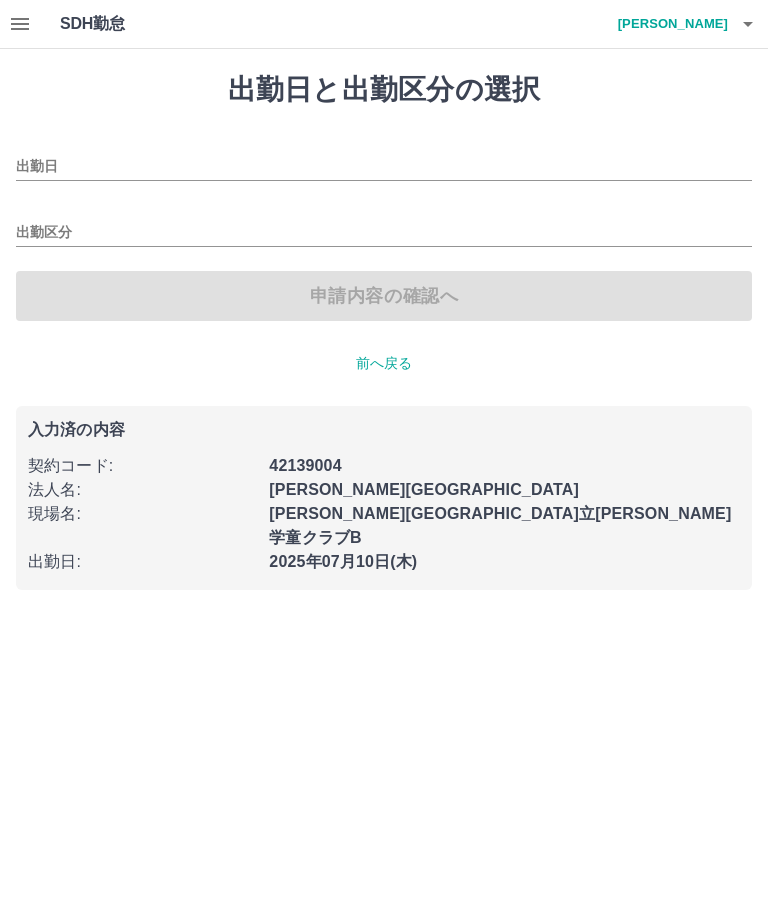 type on "**********" 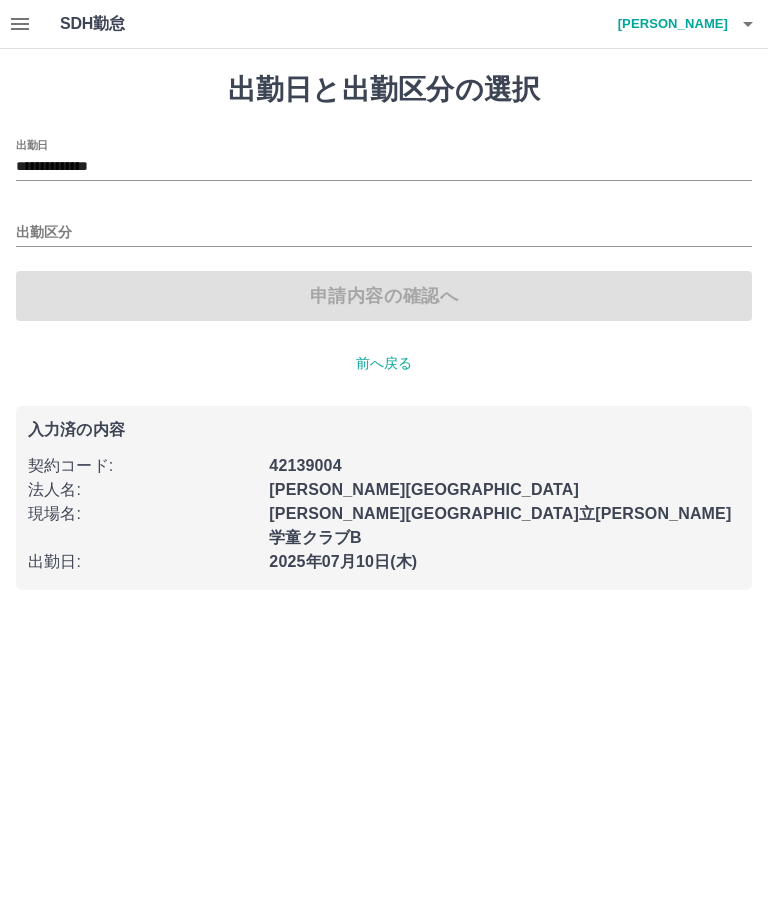 click on "出勤区分" at bounding box center [384, 233] 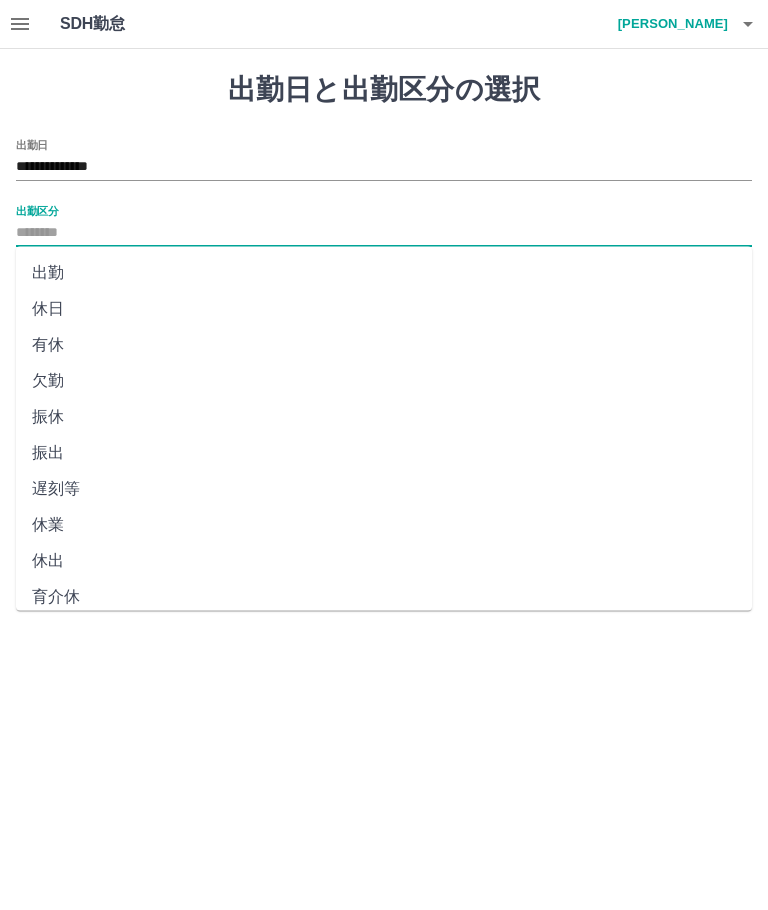 click on "出勤" at bounding box center (384, 273) 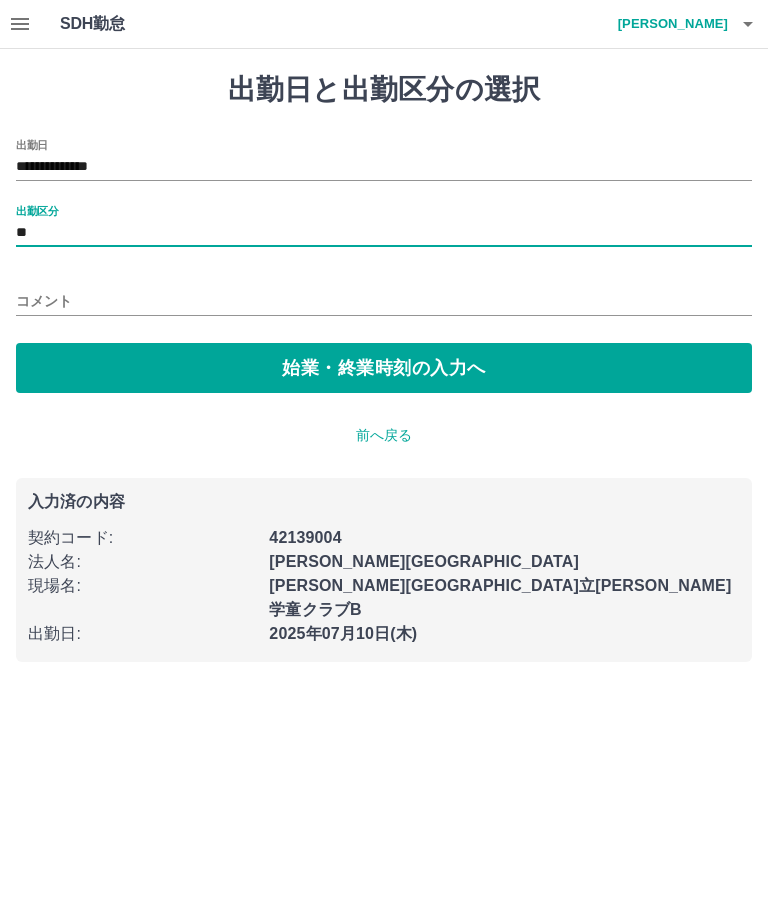 click on "始業・終業時刻の入力へ" at bounding box center (384, 368) 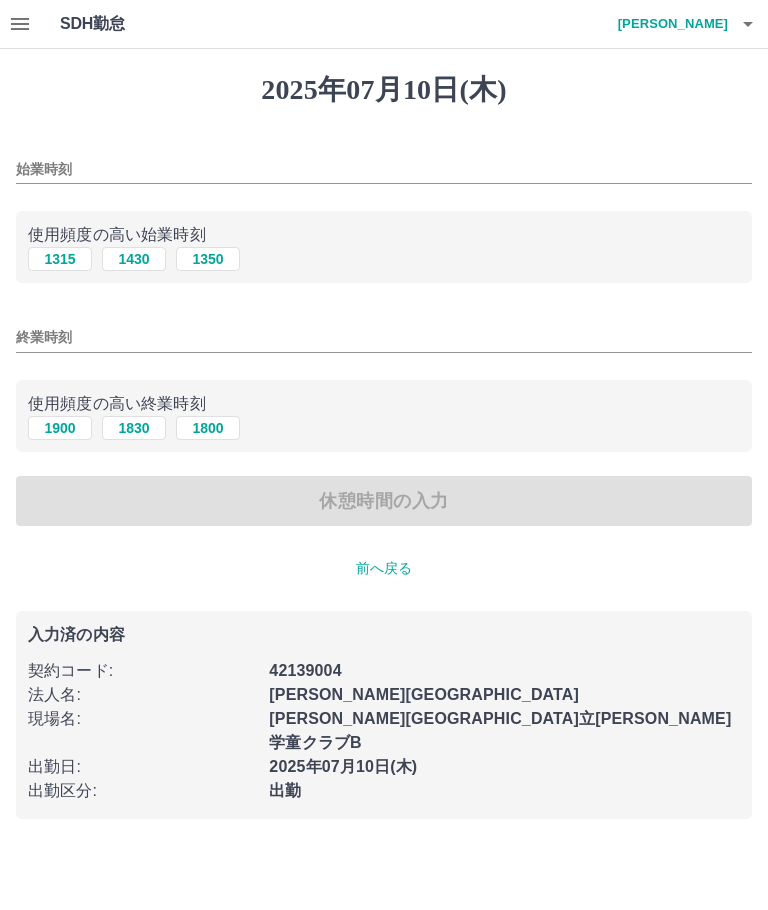 click on "始業時刻" at bounding box center (384, 169) 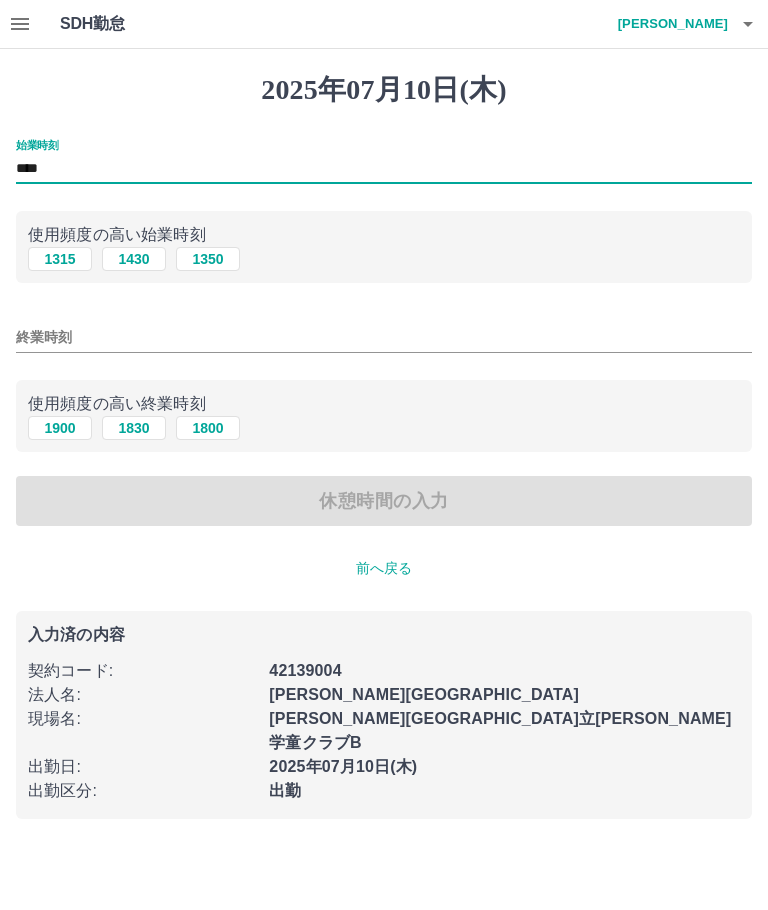 type on "****" 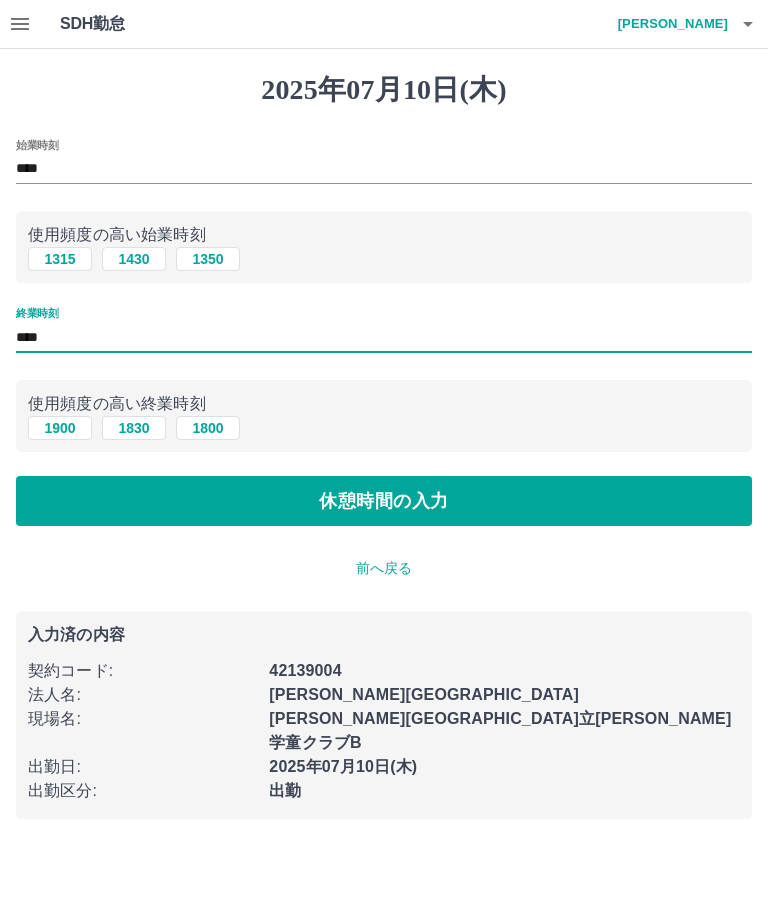 type on "****" 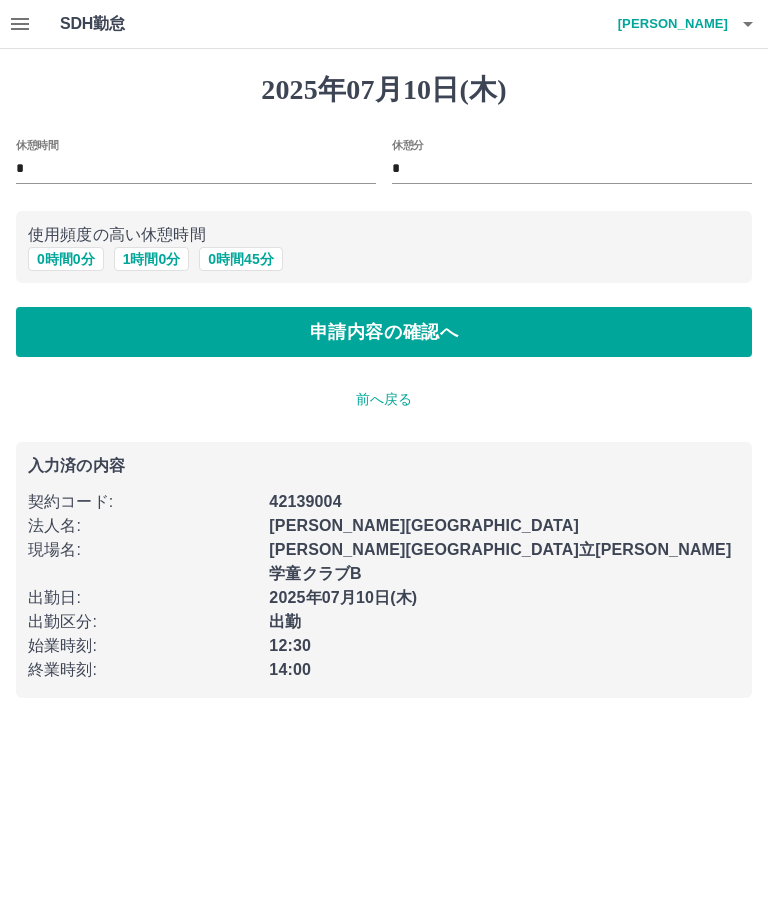 click on "申請内容の確認へ" at bounding box center (384, 332) 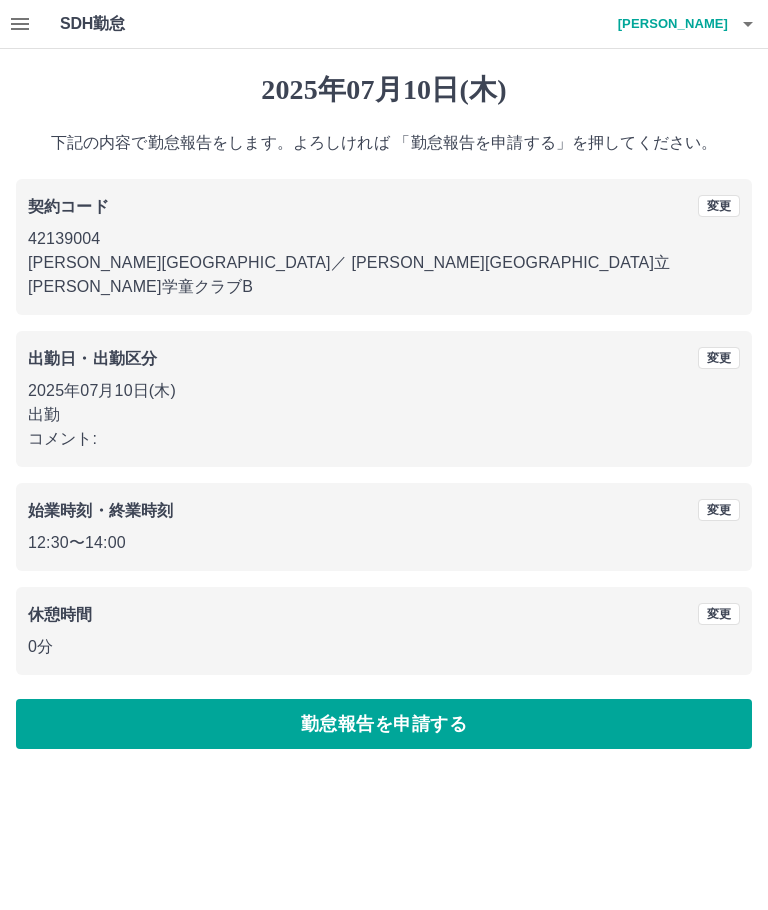 click on "勤怠報告を申請する" at bounding box center (384, 724) 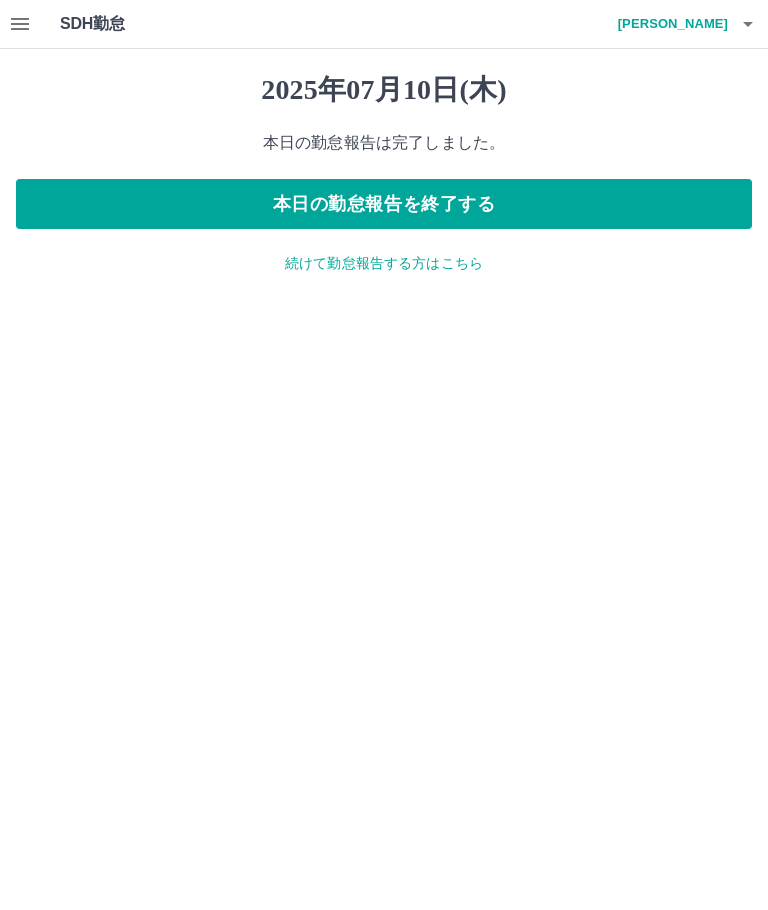 click on "本日の勤怠報告を終了する" at bounding box center (384, 204) 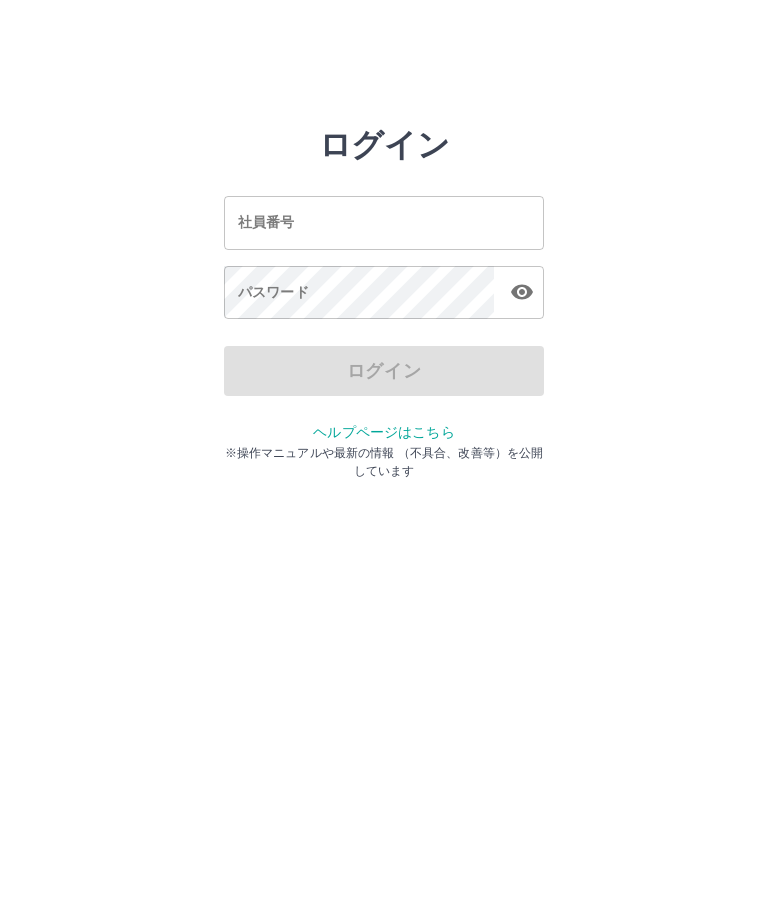 scroll, scrollTop: 0, scrollLeft: 0, axis: both 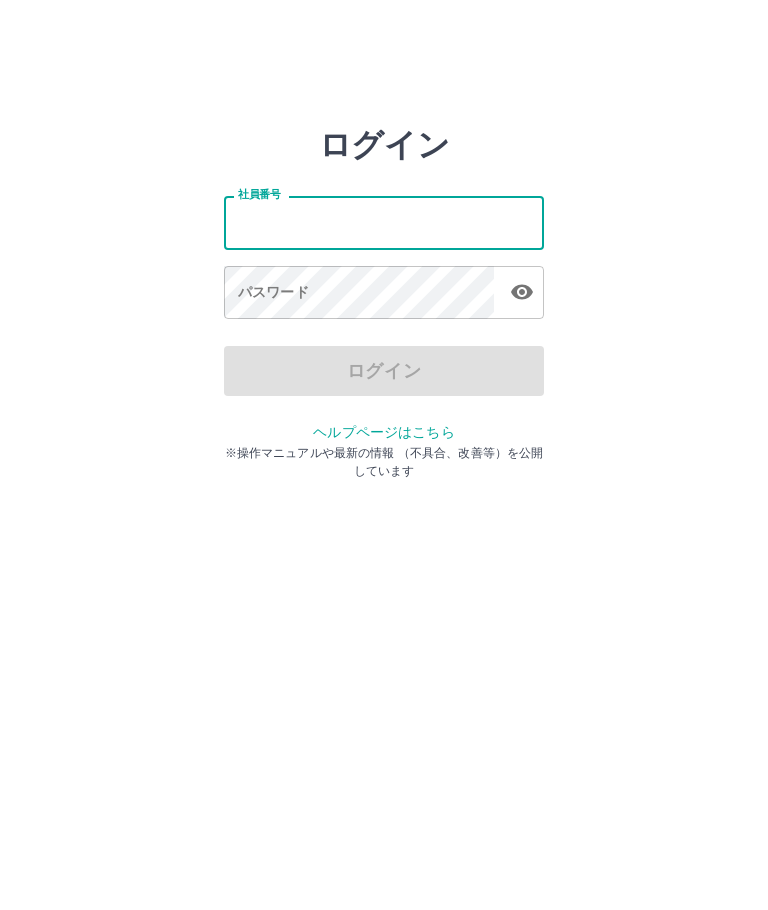 type on "*******" 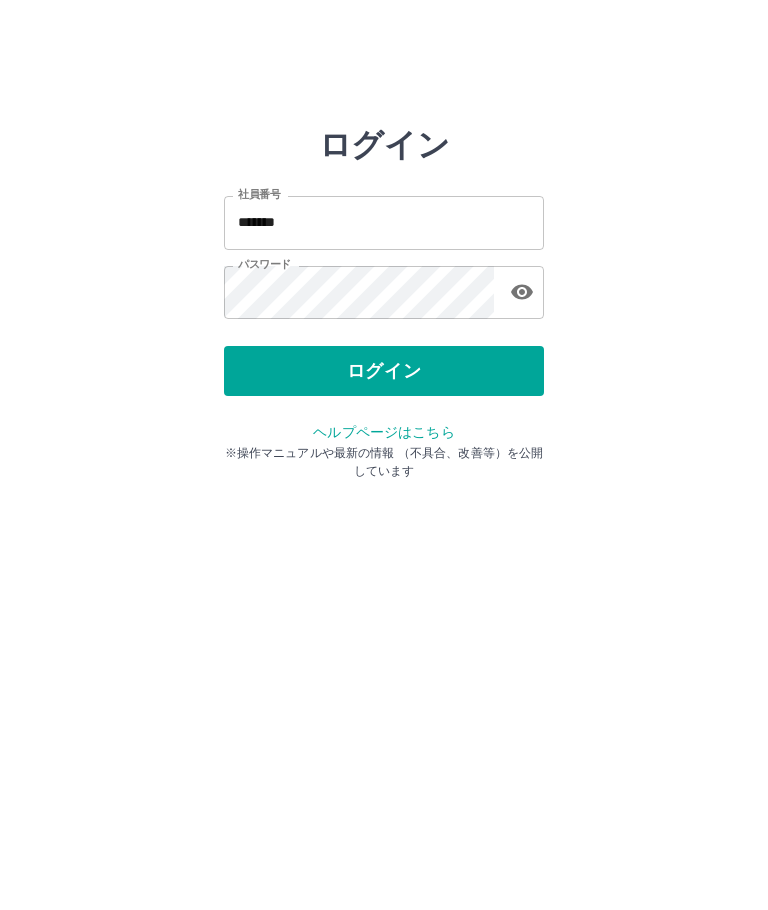click on "ログイン" at bounding box center [384, 371] 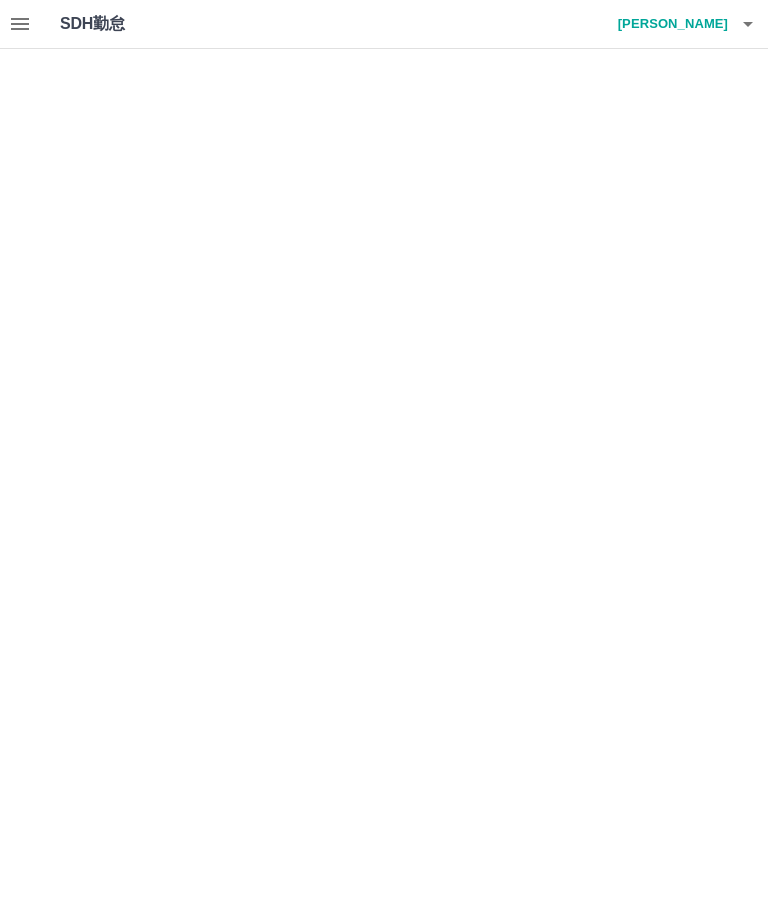 scroll, scrollTop: 0, scrollLeft: 0, axis: both 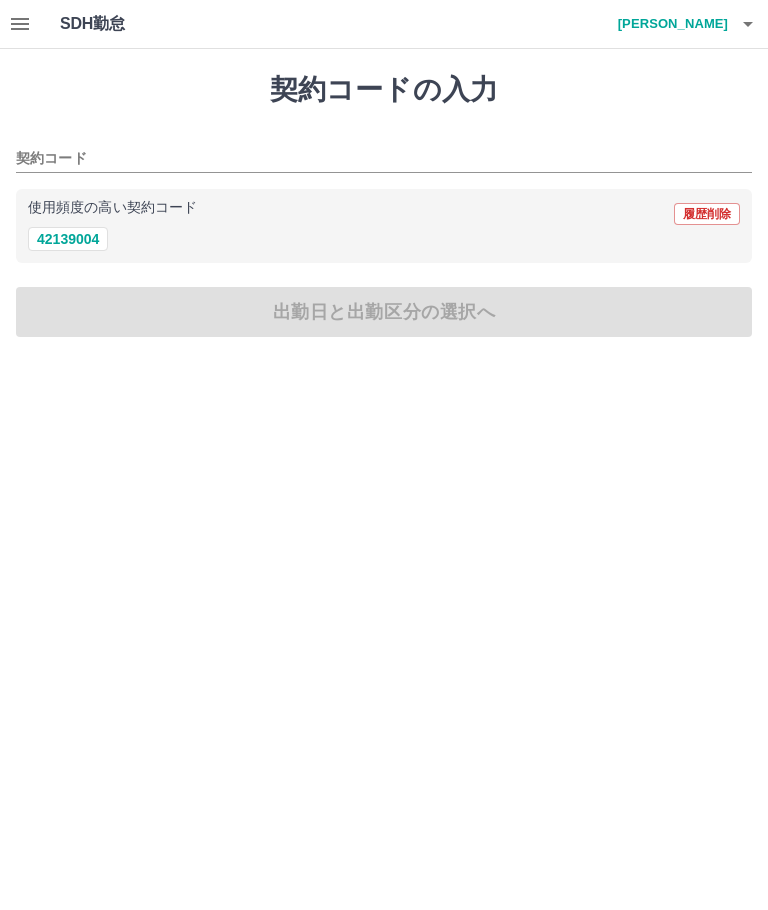 click on "42139004" at bounding box center [68, 239] 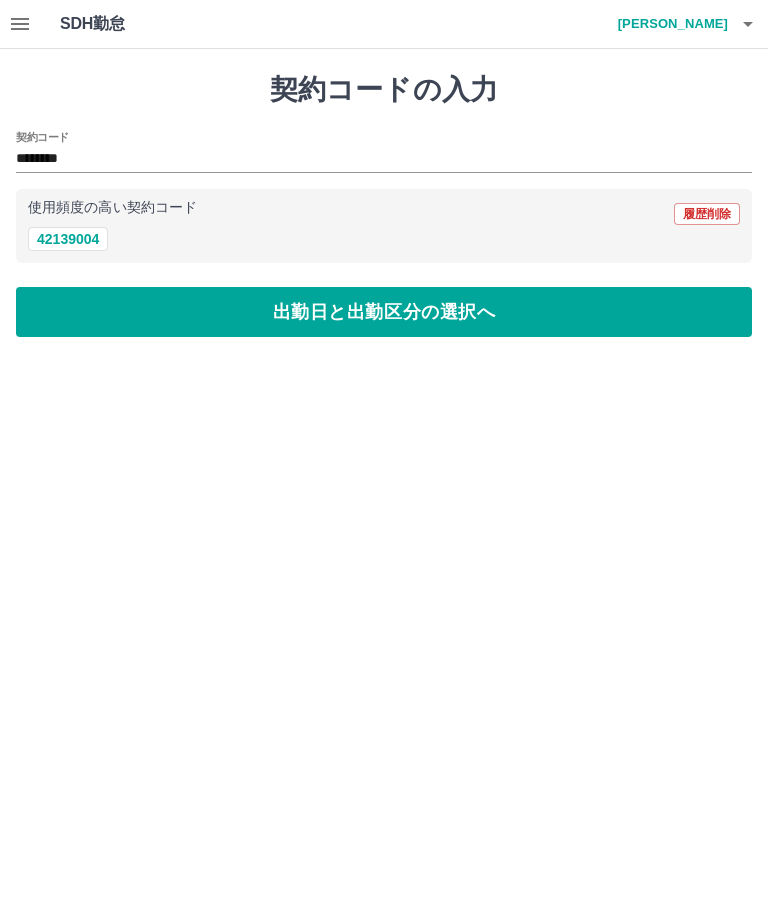 click on "出勤日と出勤区分の選択へ" at bounding box center (384, 312) 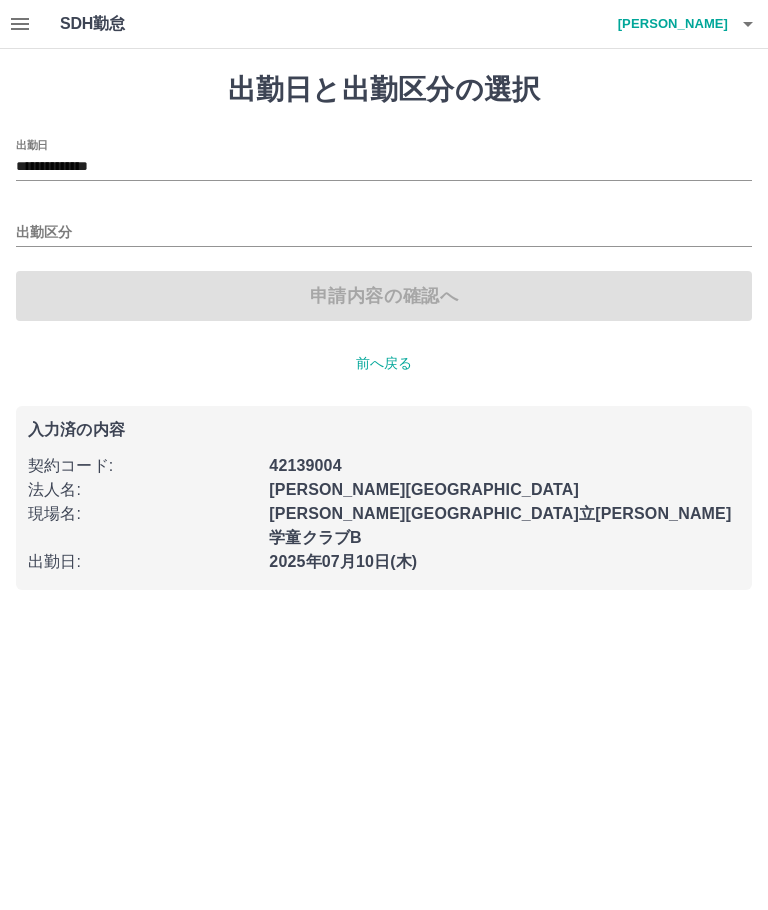 click on "出勤区分" at bounding box center [384, 233] 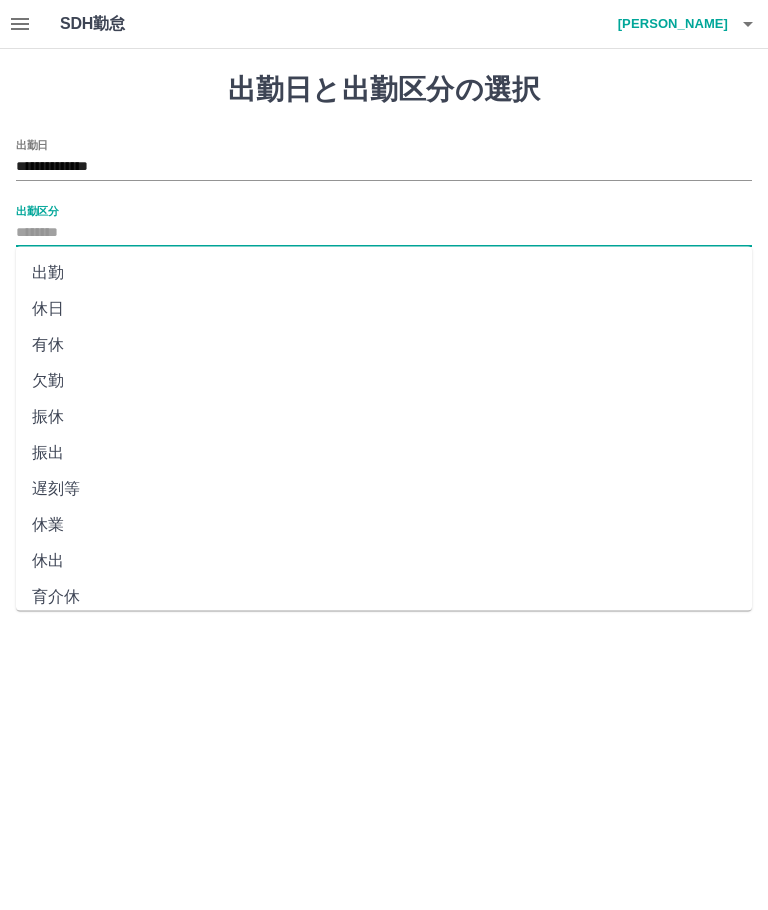 click on "出勤" at bounding box center [384, 273] 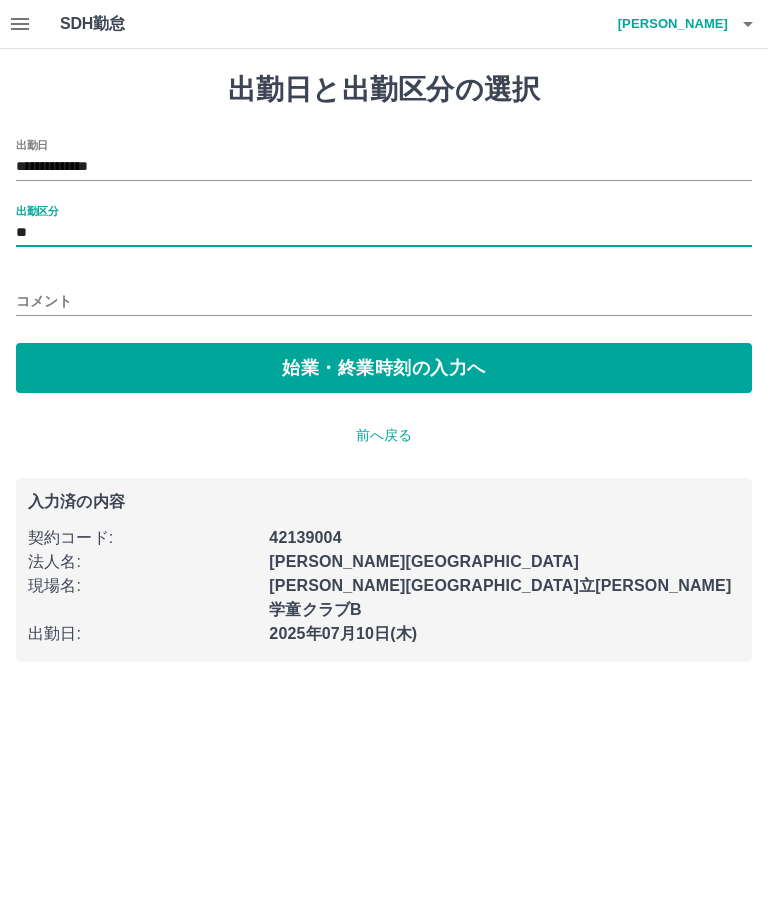 click on "始業・終業時刻の入力へ" at bounding box center (384, 368) 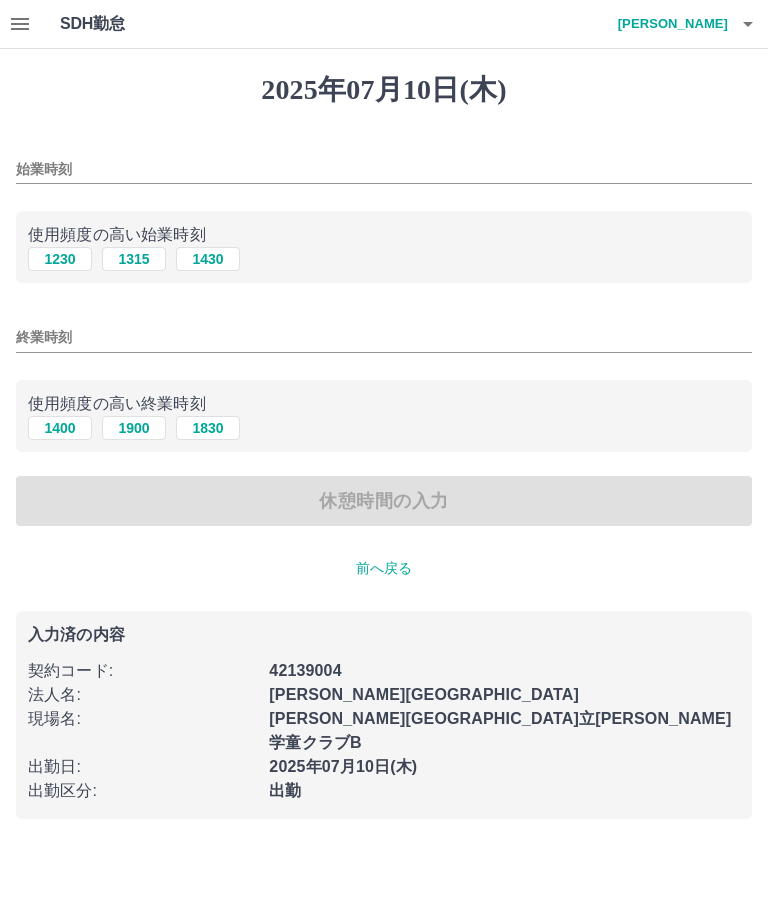 click on "1230" at bounding box center (60, 259) 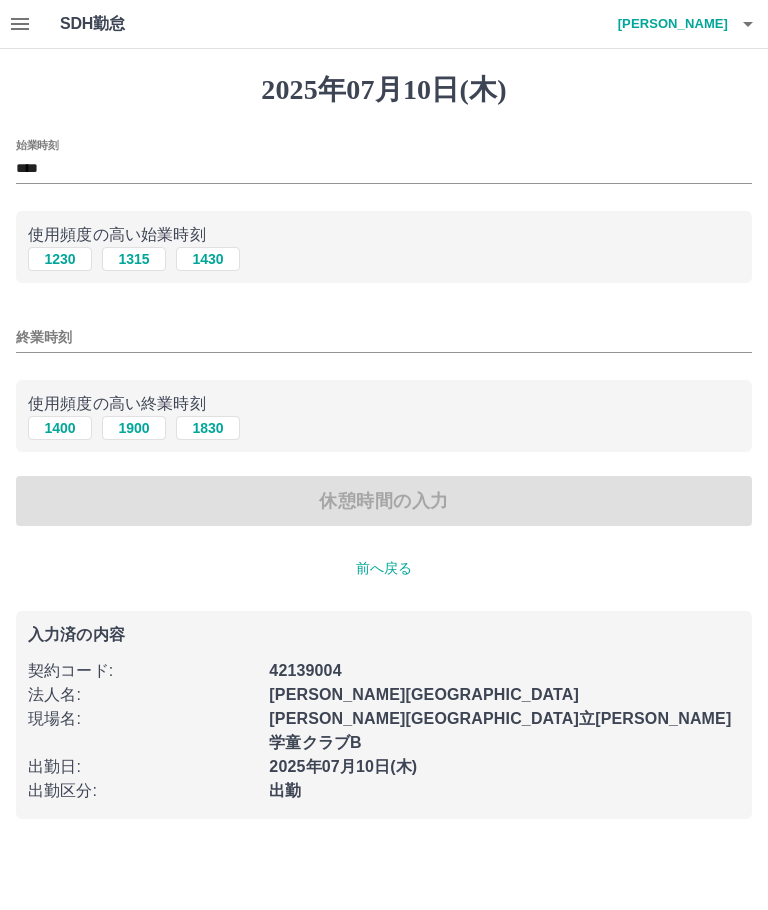 click on "終業時刻" at bounding box center (384, 337) 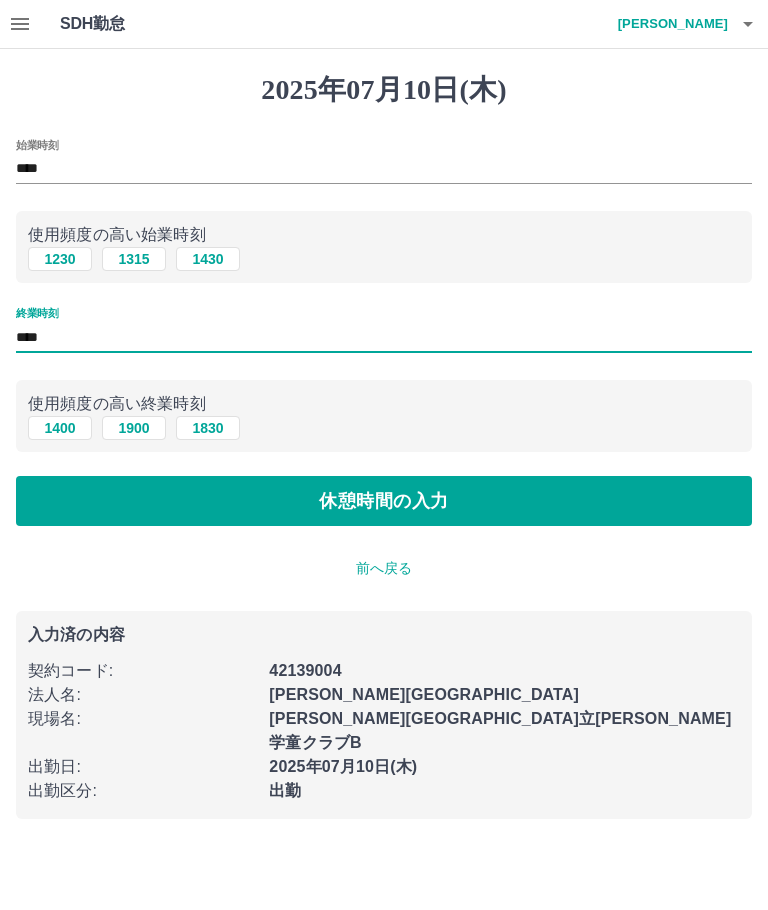 type on "****" 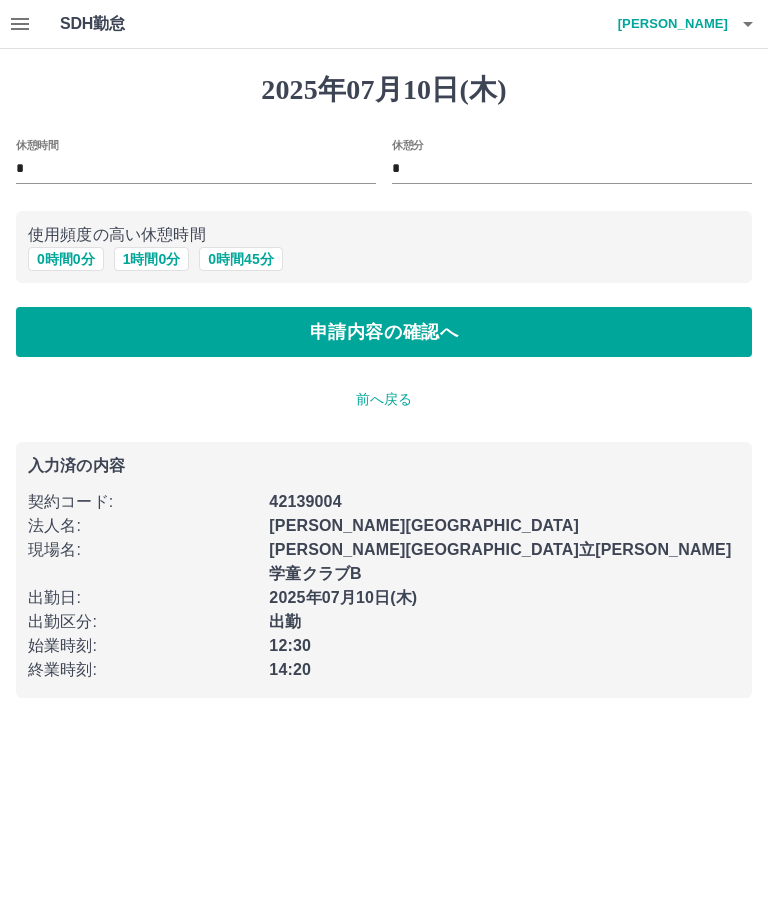 click on "申請内容の確認へ" at bounding box center (384, 332) 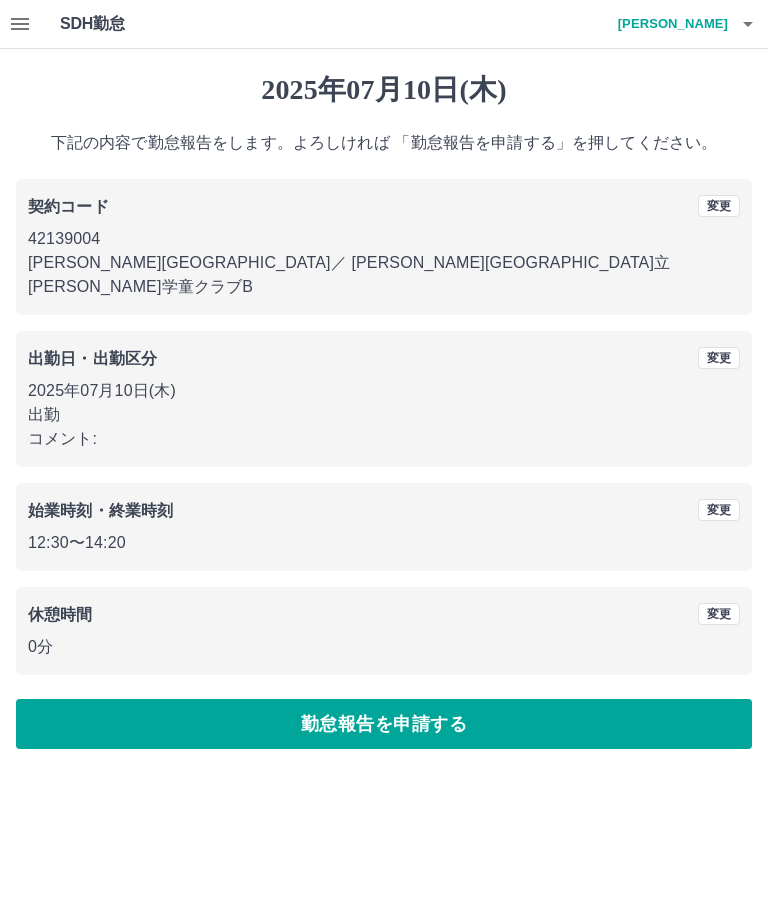 click on "勤怠報告を申請する" at bounding box center (384, 724) 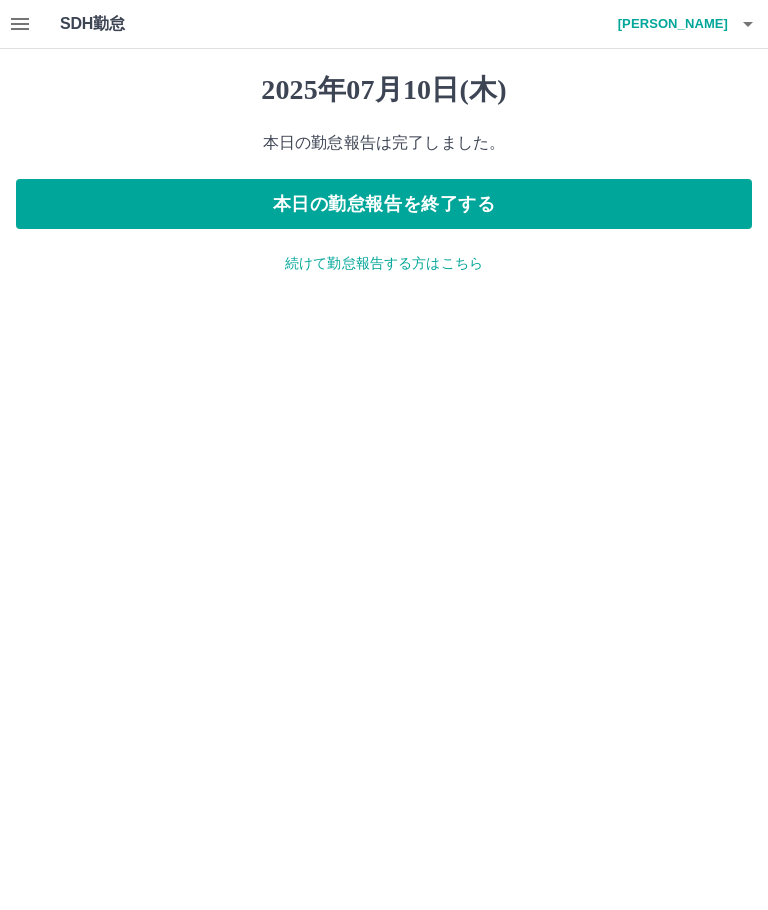 click on "本日の勤怠報告を終了する" at bounding box center [384, 204] 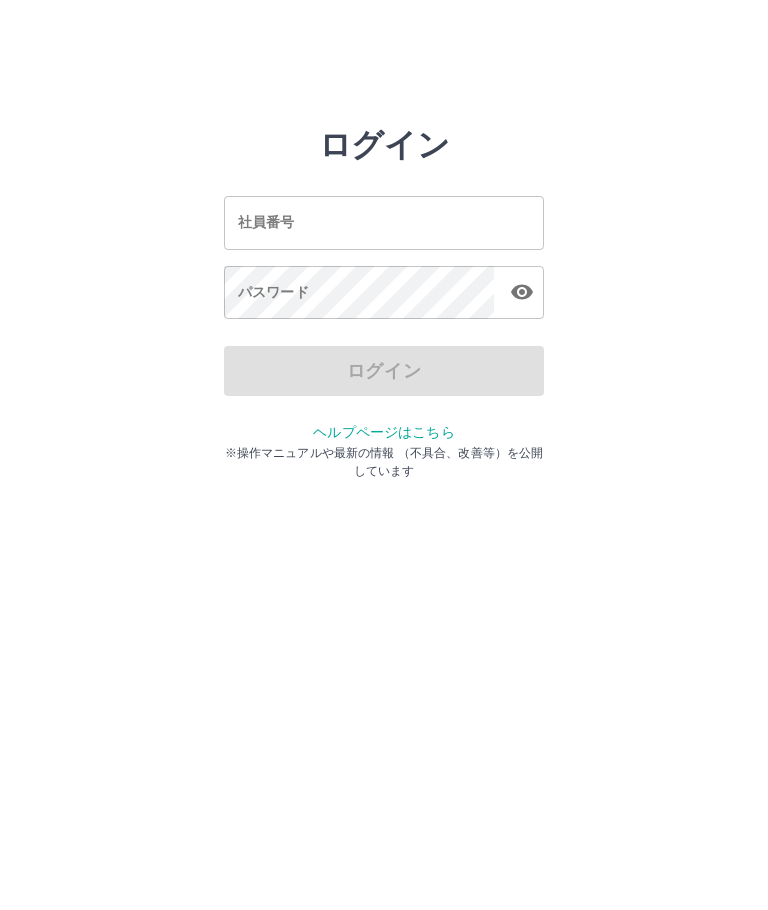 scroll, scrollTop: 0, scrollLeft: 0, axis: both 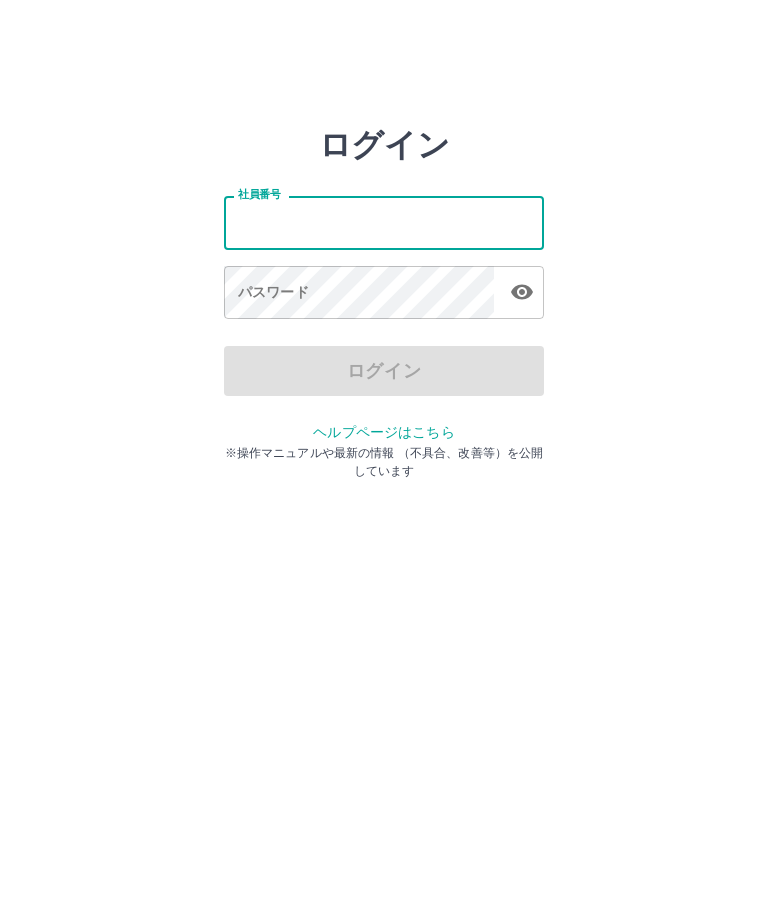 type on "*******" 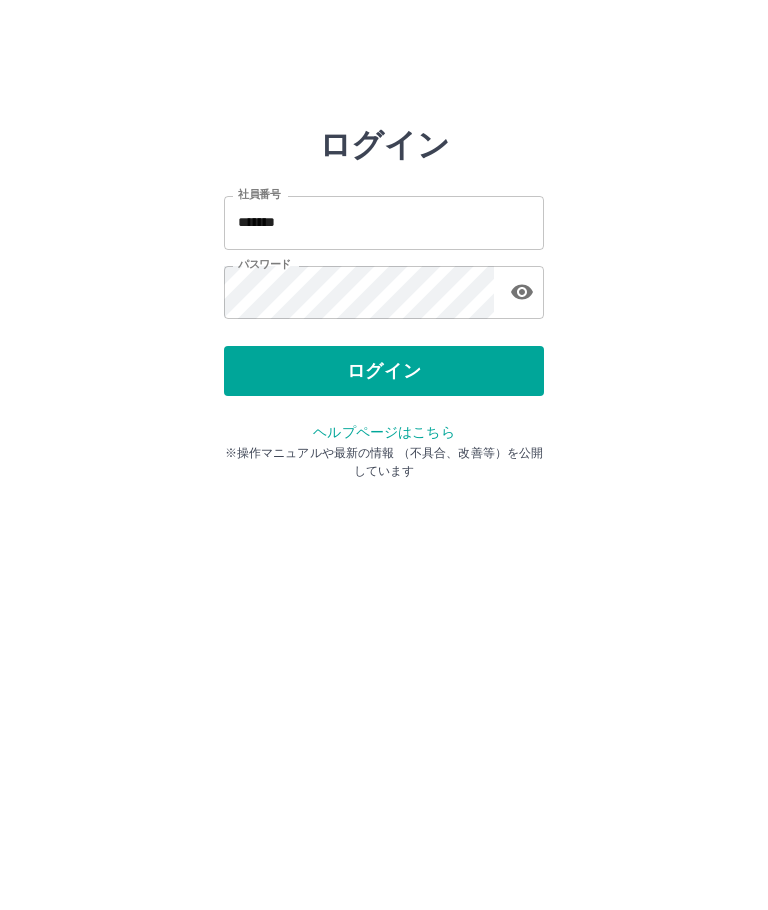 click on "ログイン" at bounding box center (384, 371) 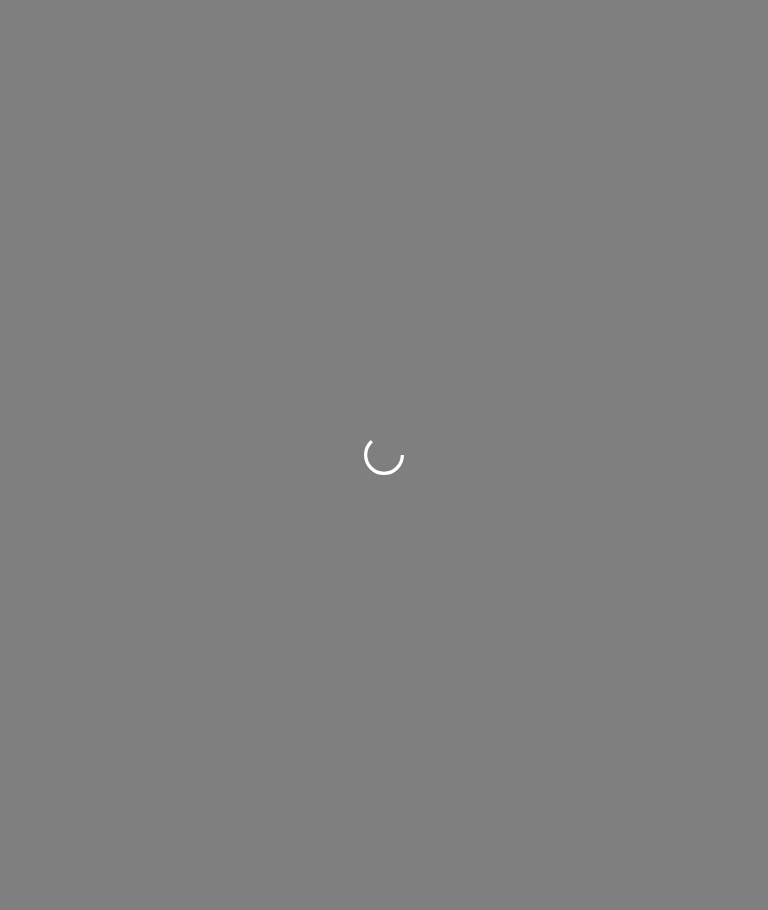 scroll, scrollTop: 0, scrollLeft: 0, axis: both 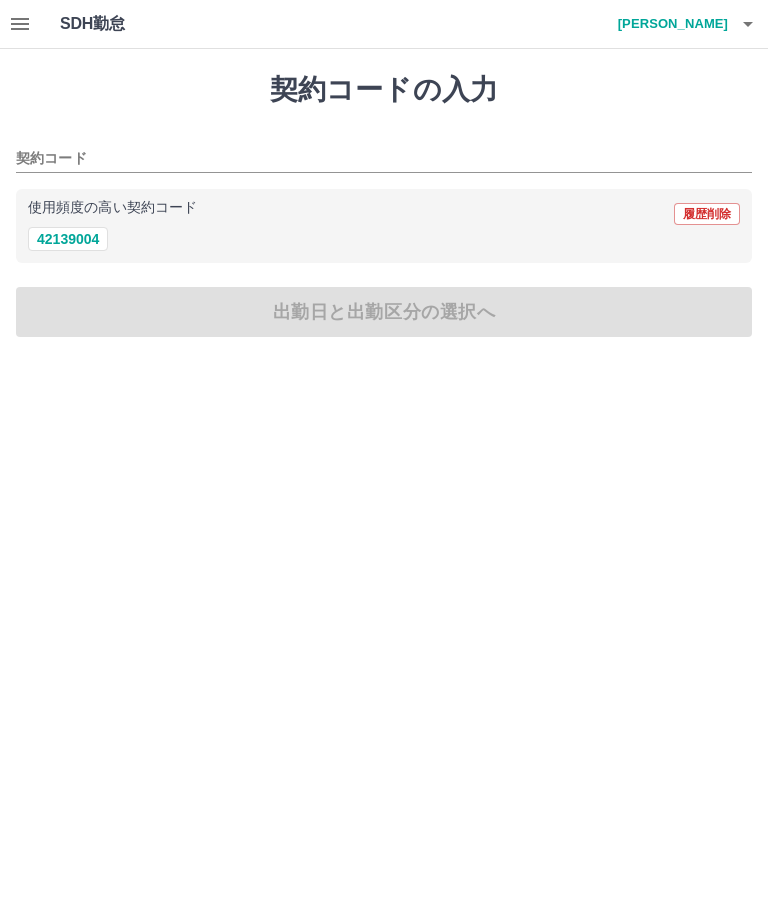 click on "42139004" at bounding box center [68, 239] 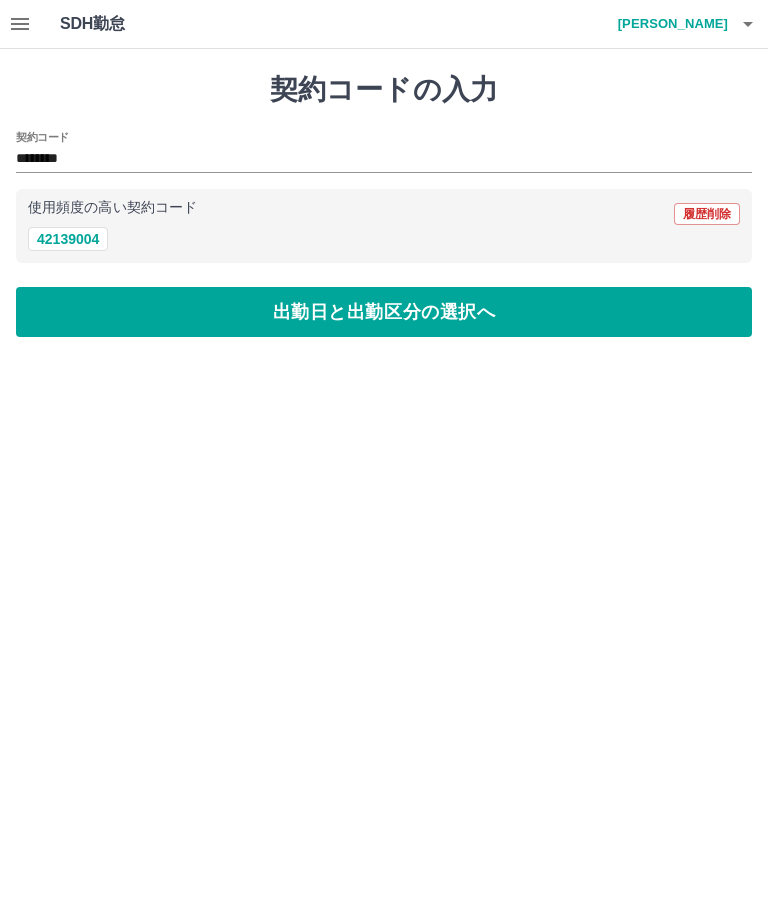 type on "********" 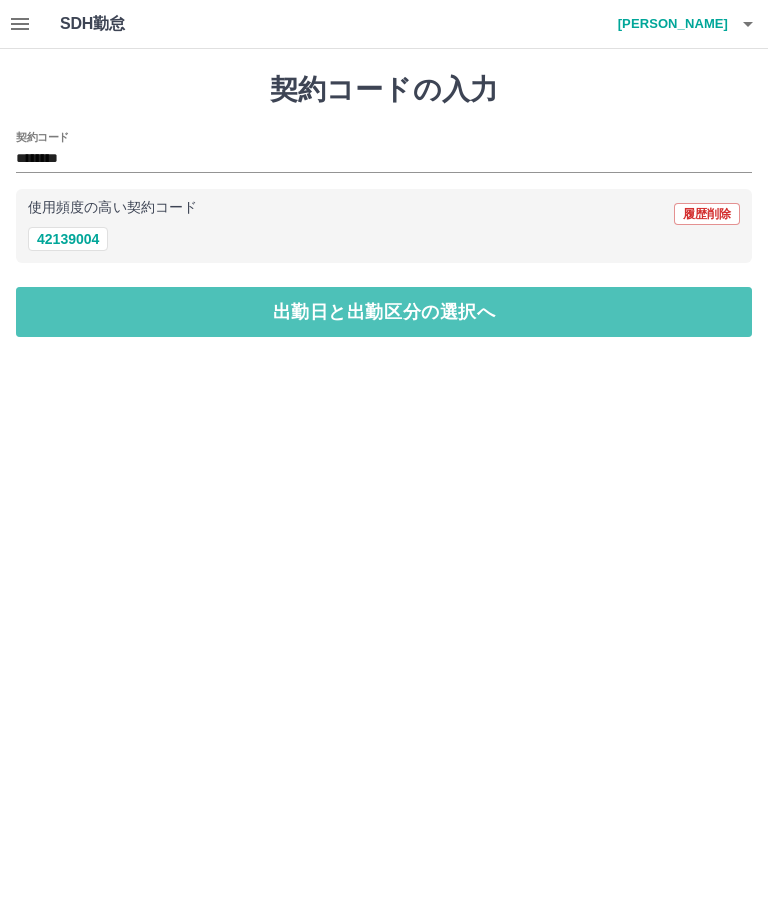 click on "出勤日と出勤区分の選択へ" at bounding box center [384, 312] 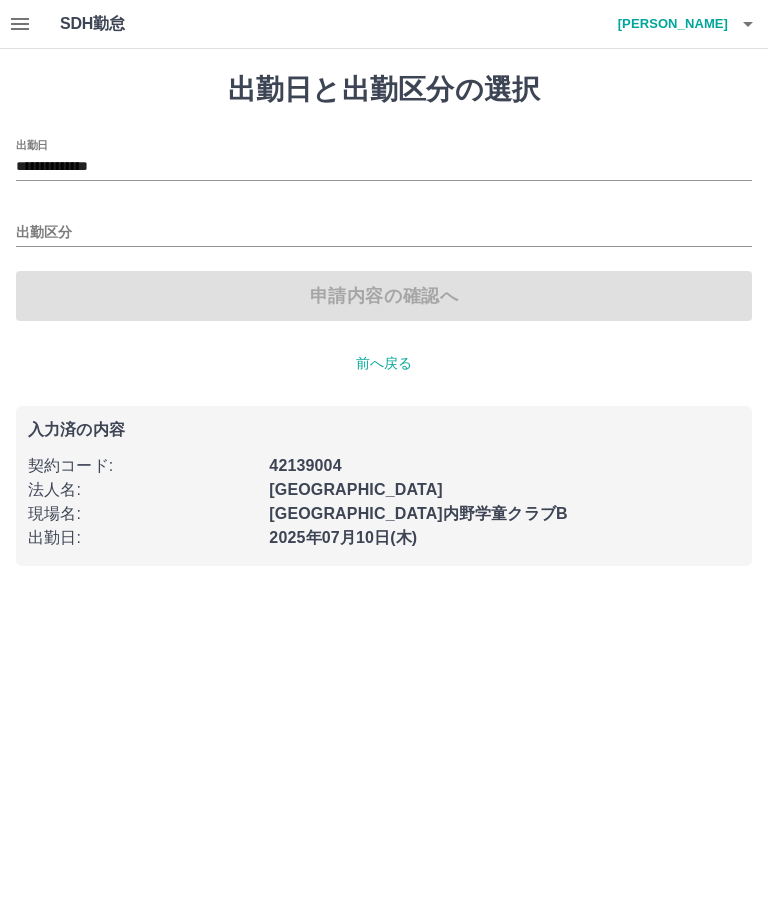 click on "出勤区分" at bounding box center (384, 233) 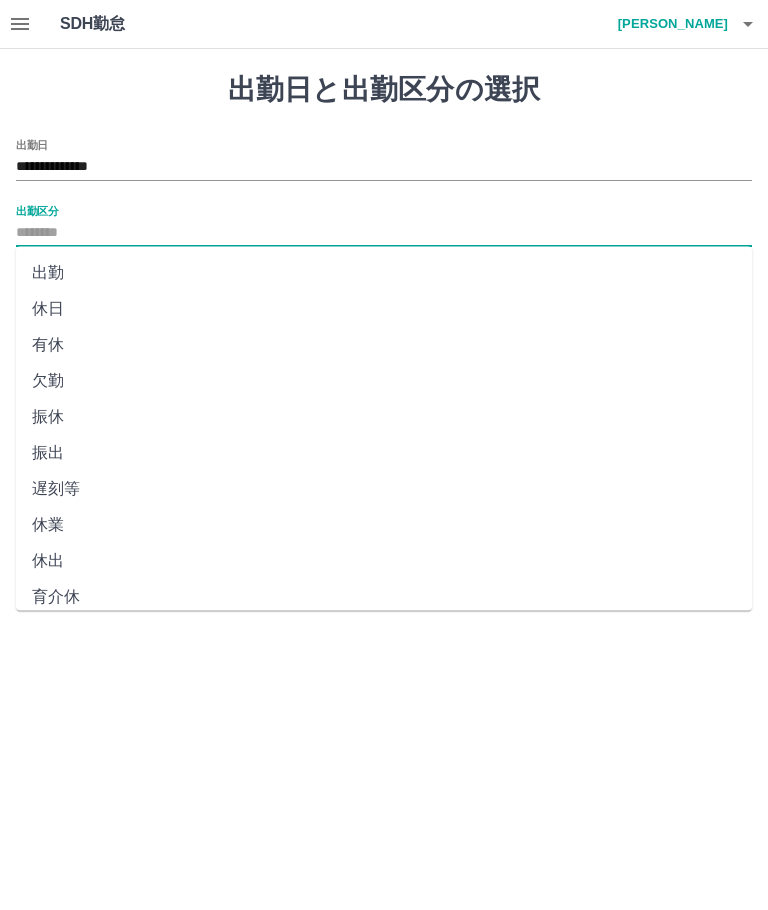 click on "出勤" at bounding box center [384, 273] 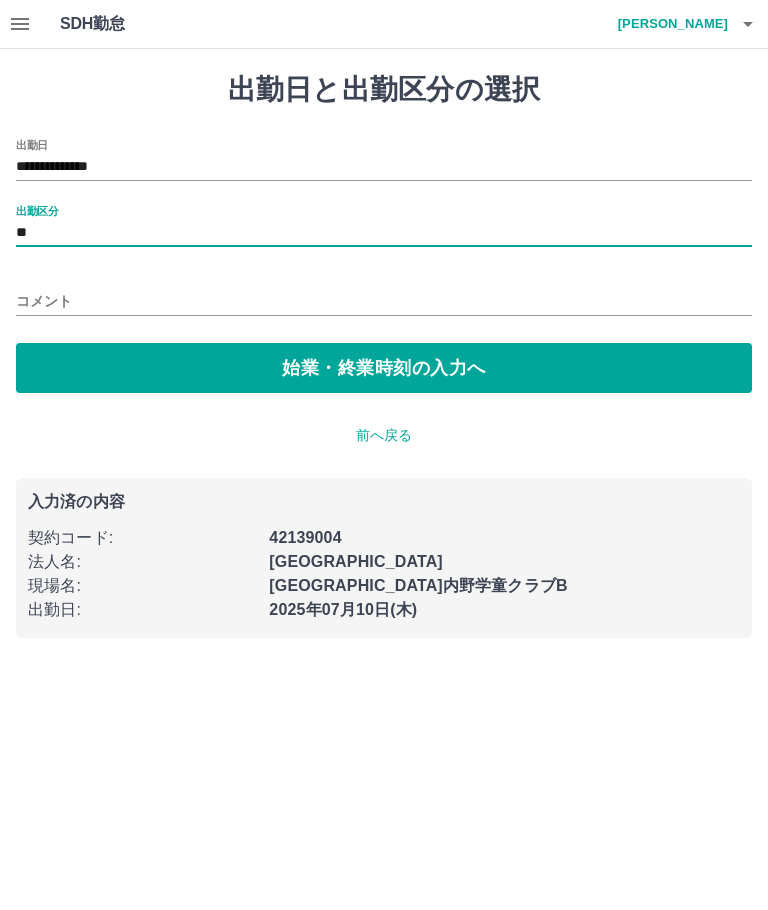 click on "始業・終業時刻の入力へ" at bounding box center (384, 368) 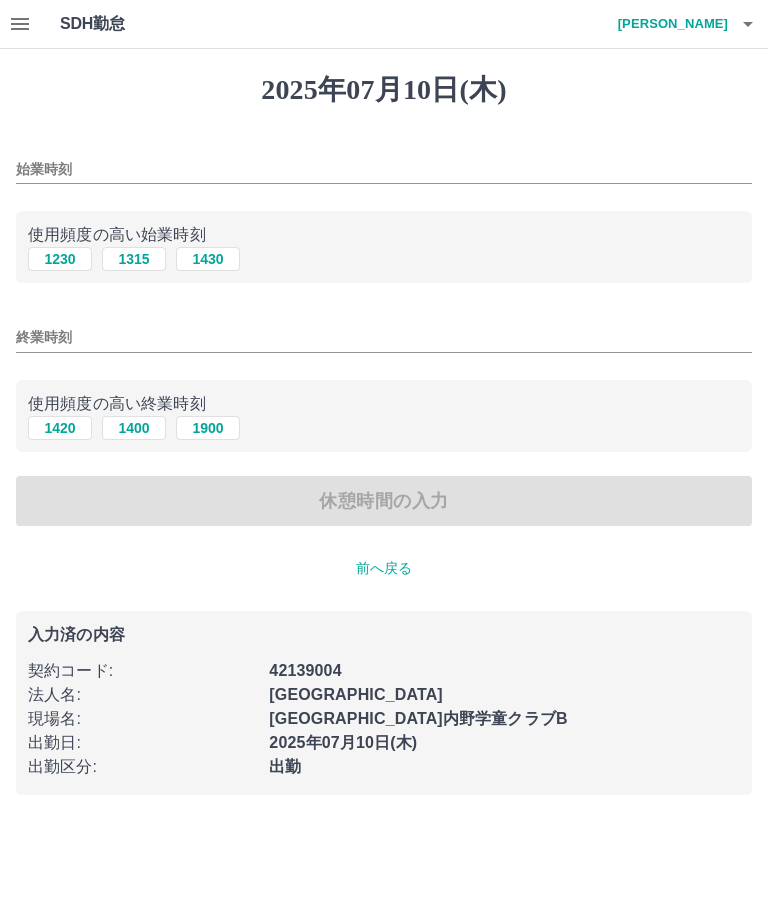 click on "1230" at bounding box center (60, 259) 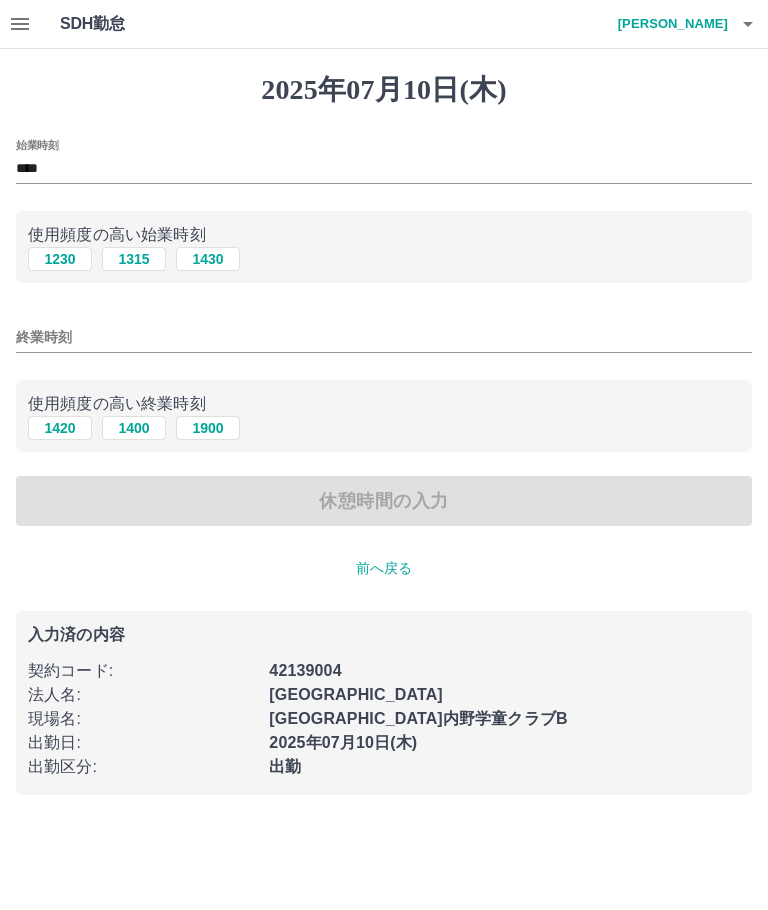 click on "1420" at bounding box center [60, 428] 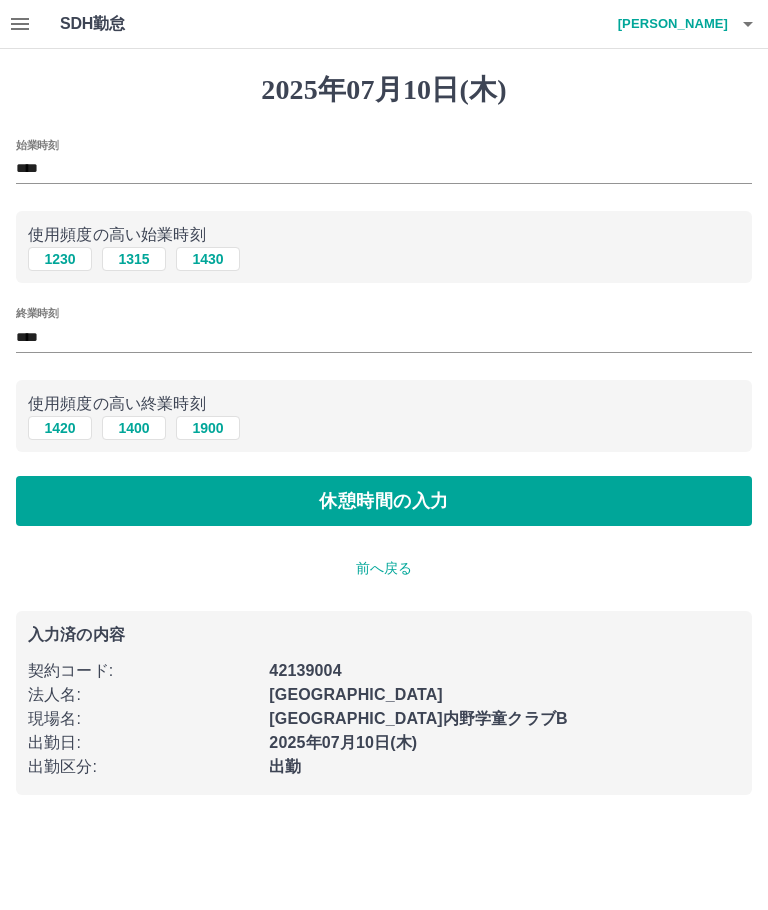click on "休憩時間の入力" at bounding box center [384, 501] 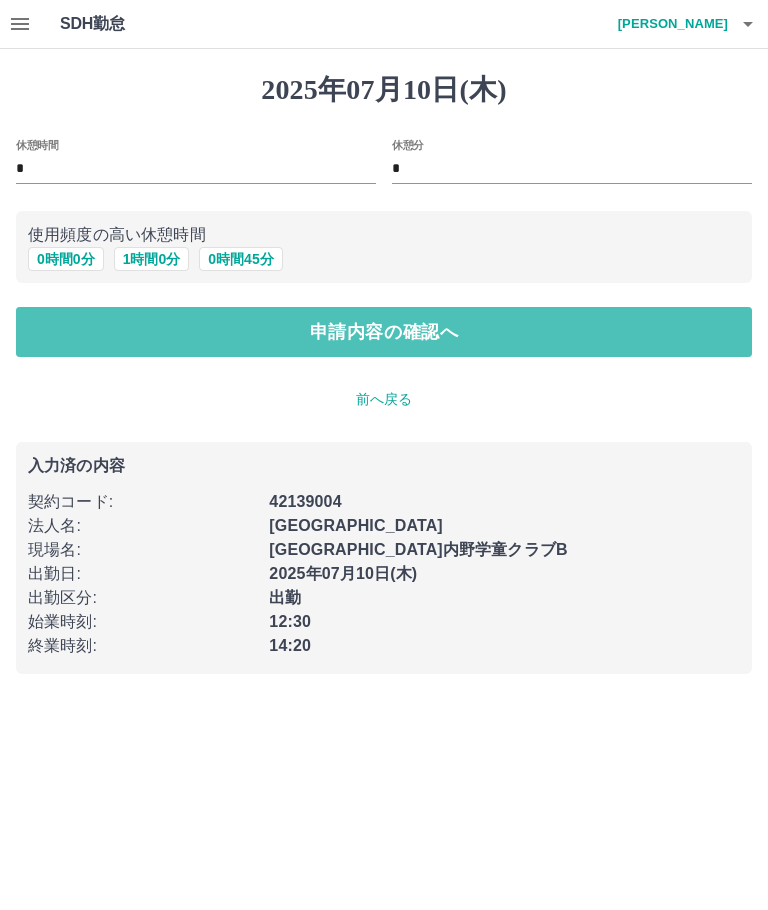 click on "申請内容の確認へ" at bounding box center [384, 332] 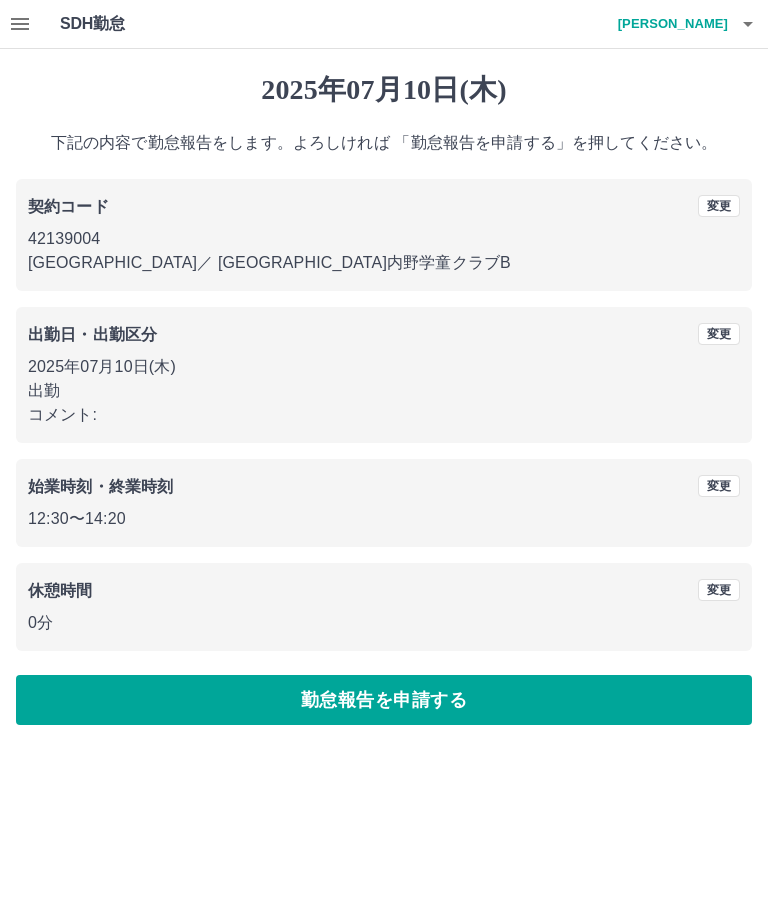 click on "勤怠報告を申請する" at bounding box center [384, 700] 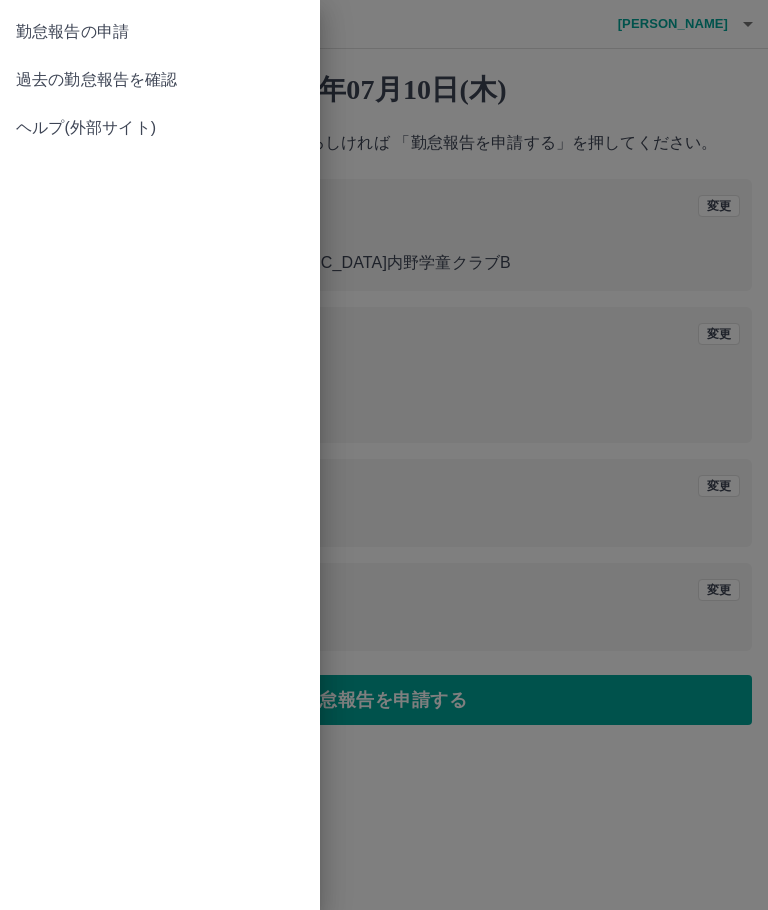 click on "過去の勤怠報告を確認" at bounding box center [160, 80] 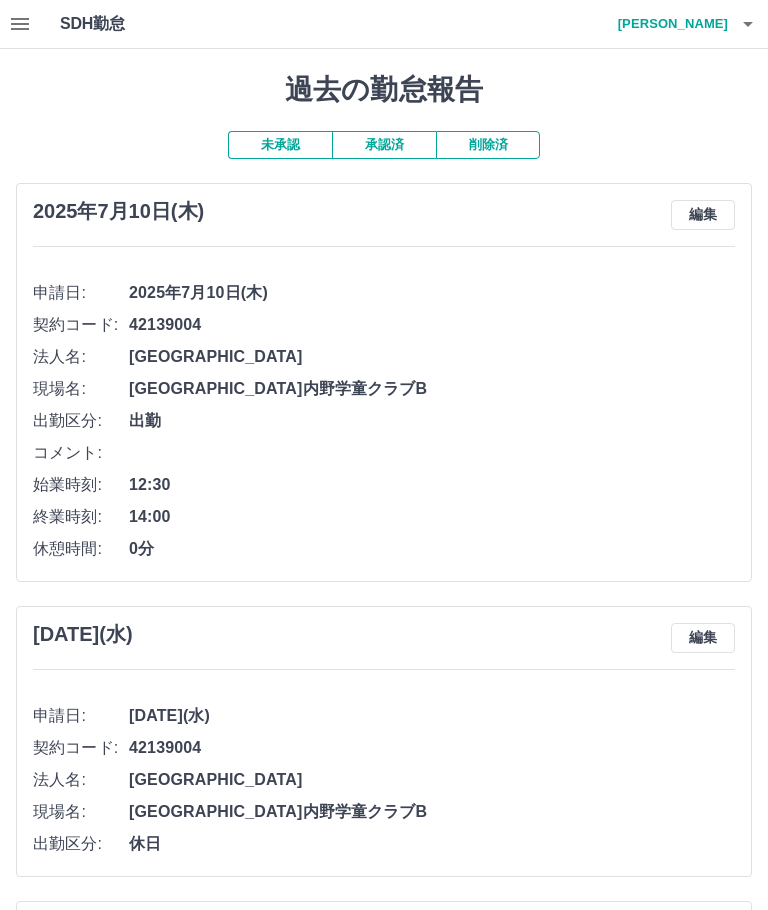 click on "[DATE](木) 編集 申請日: [DATE](木) 契約コード: 42139004 法人名: [GEOGRAPHIC_DATA] 現場名: [GEOGRAPHIC_DATA]内野学童クラブB 出勤区分: 出勤 コメント: 始業時刻: 12:30 終業時刻: 14:00 休憩時間: 0分" at bounding box center [384, 382] 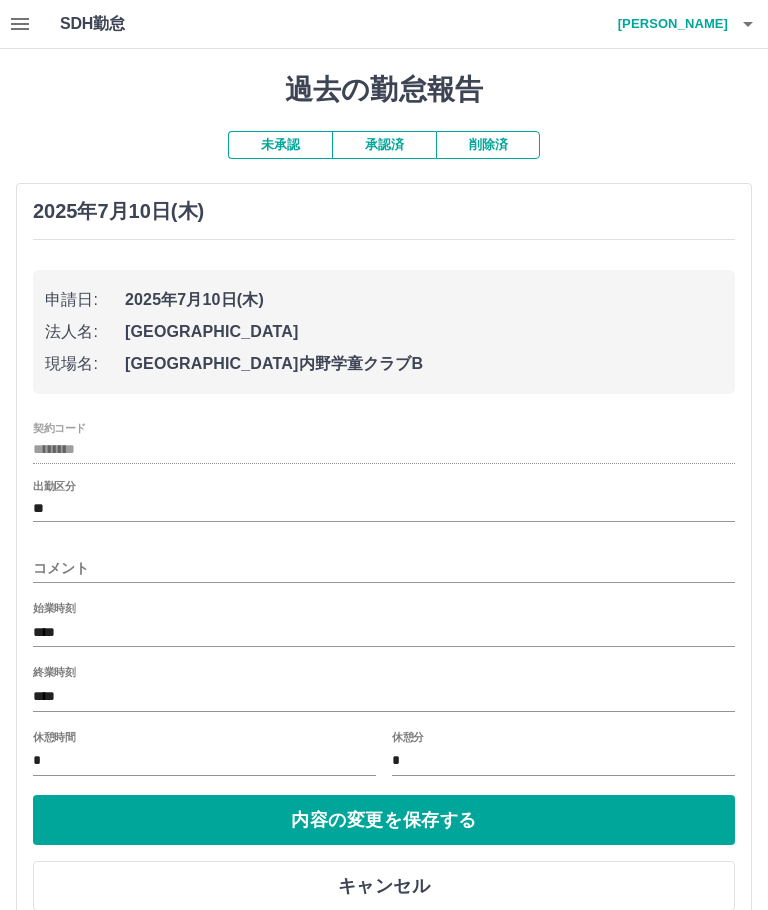 click on "****" at bounding box center (384, 696) 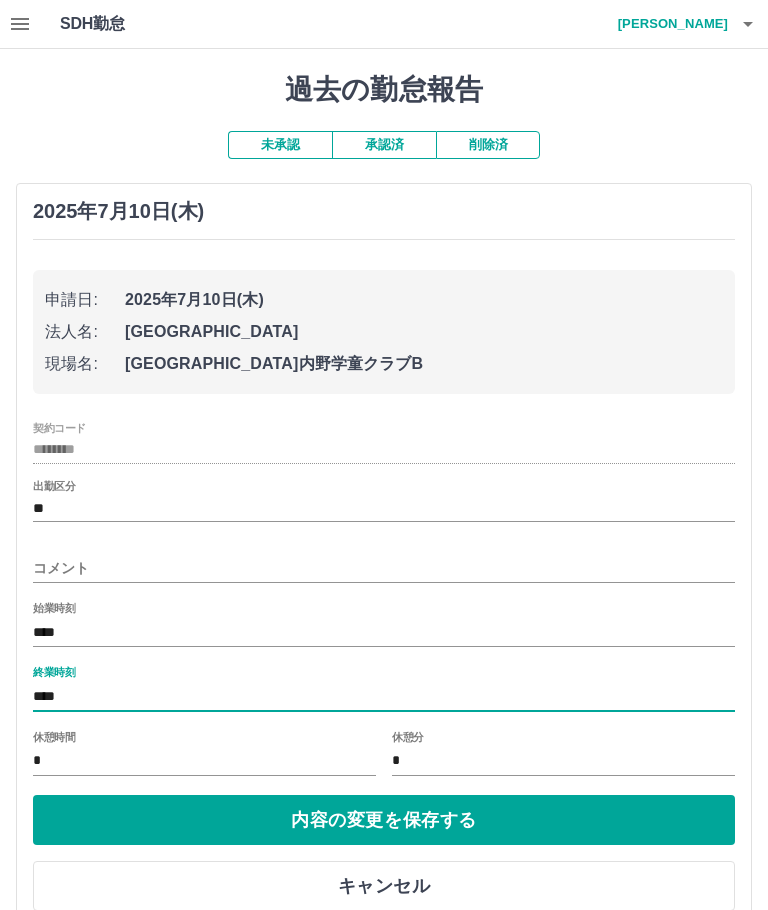 scroll, scrollTop: 81, scrollLeft: 0, axis: vertical 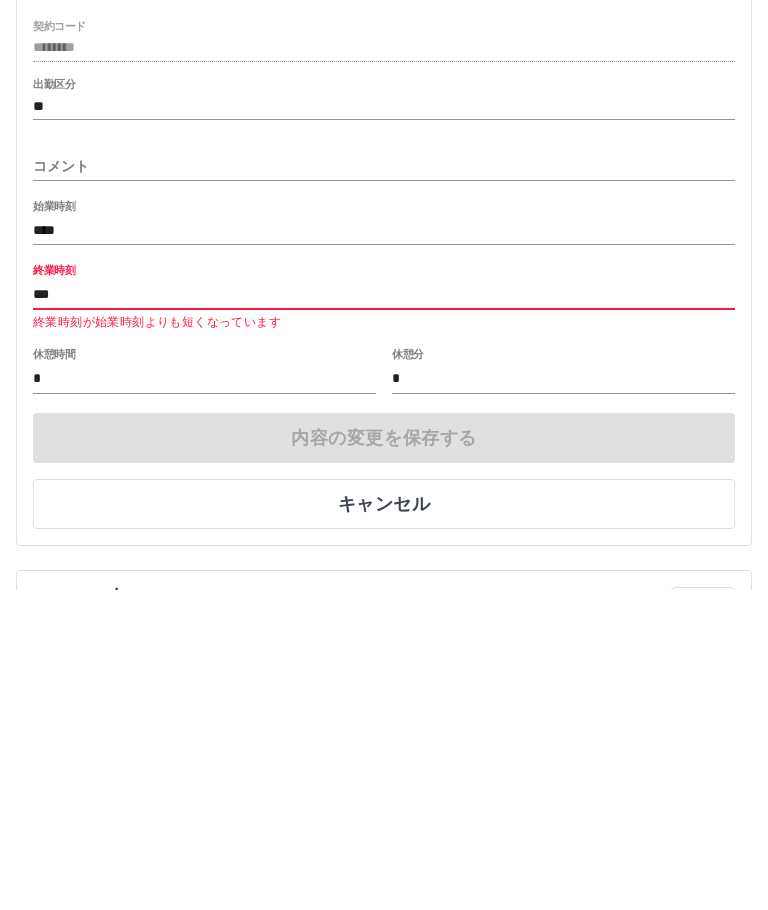 type on "****" 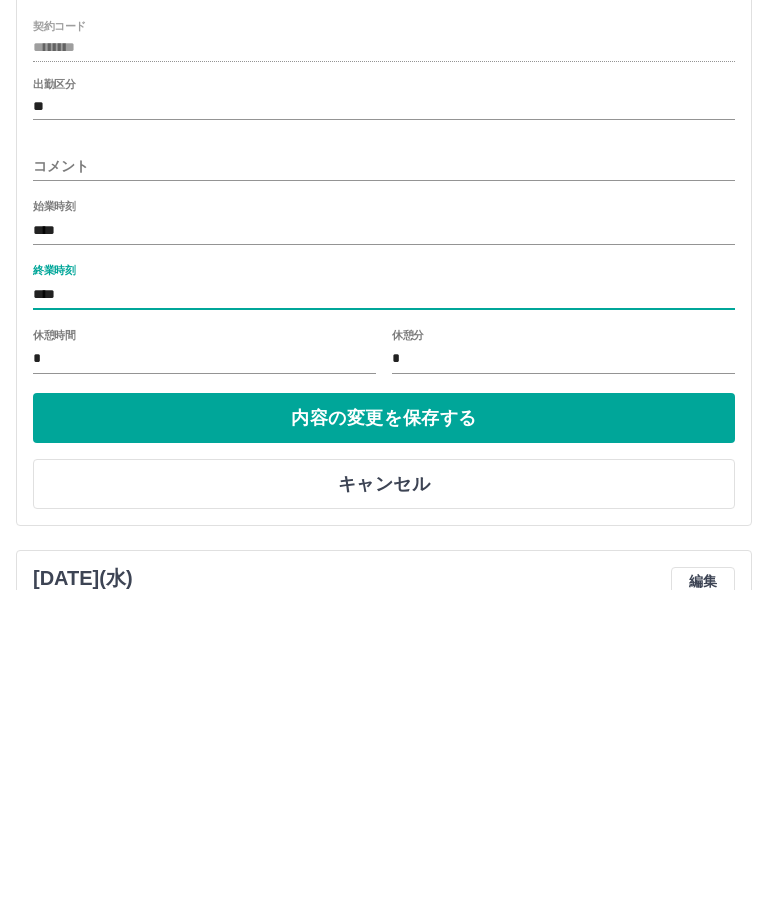 click on "内容の変更を保存する" at bounding box center [384, 739] 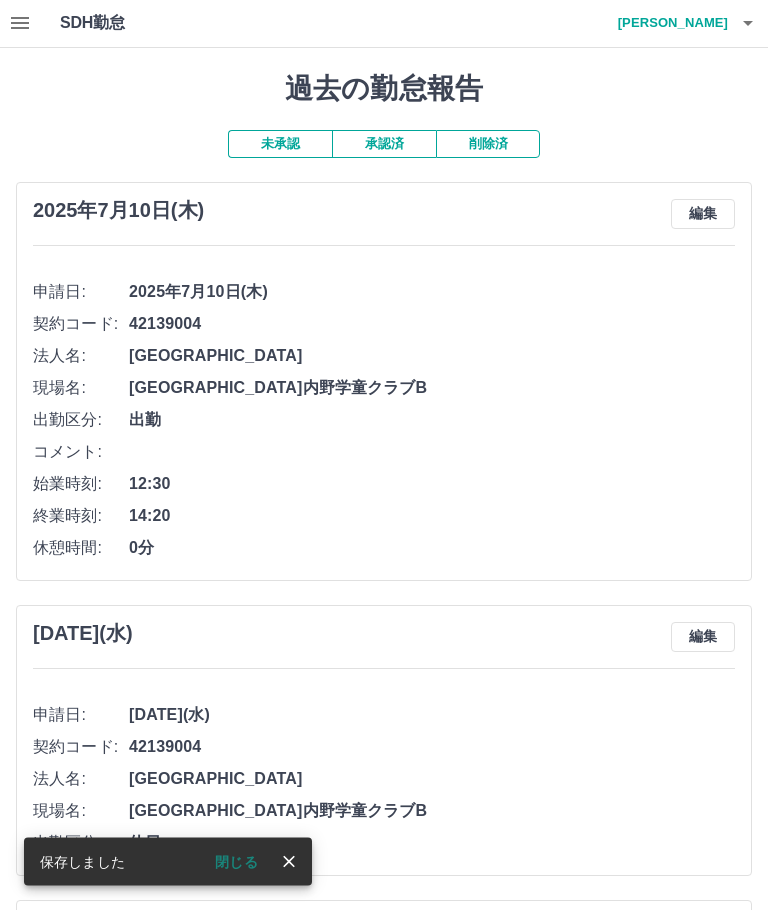 scroll, scrollTop: 0, scrollLeft: 0, axis: both 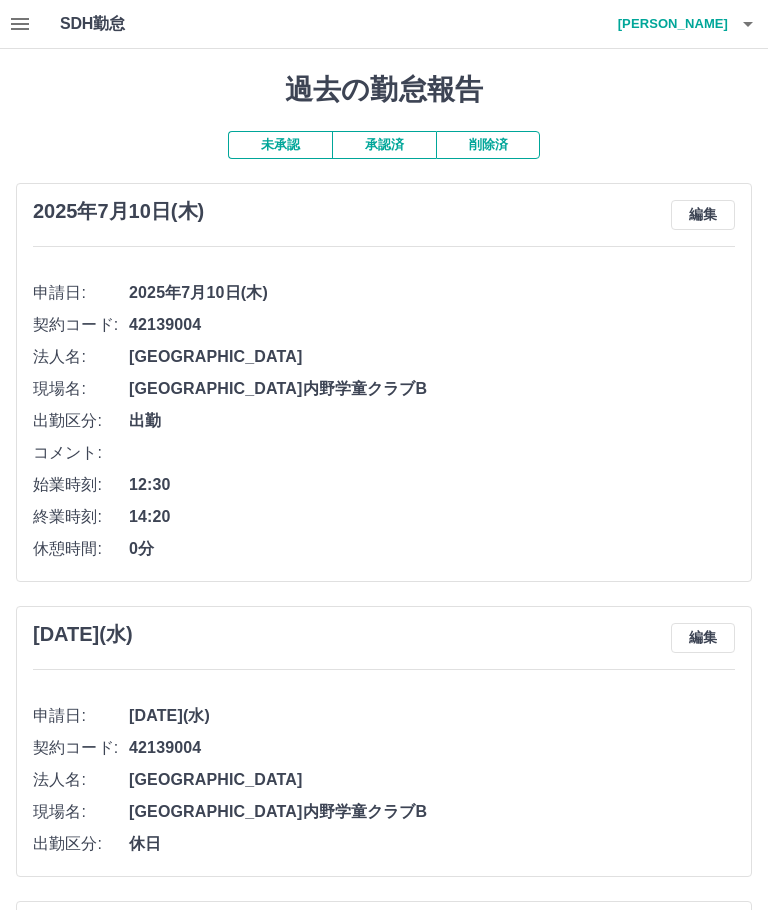 click 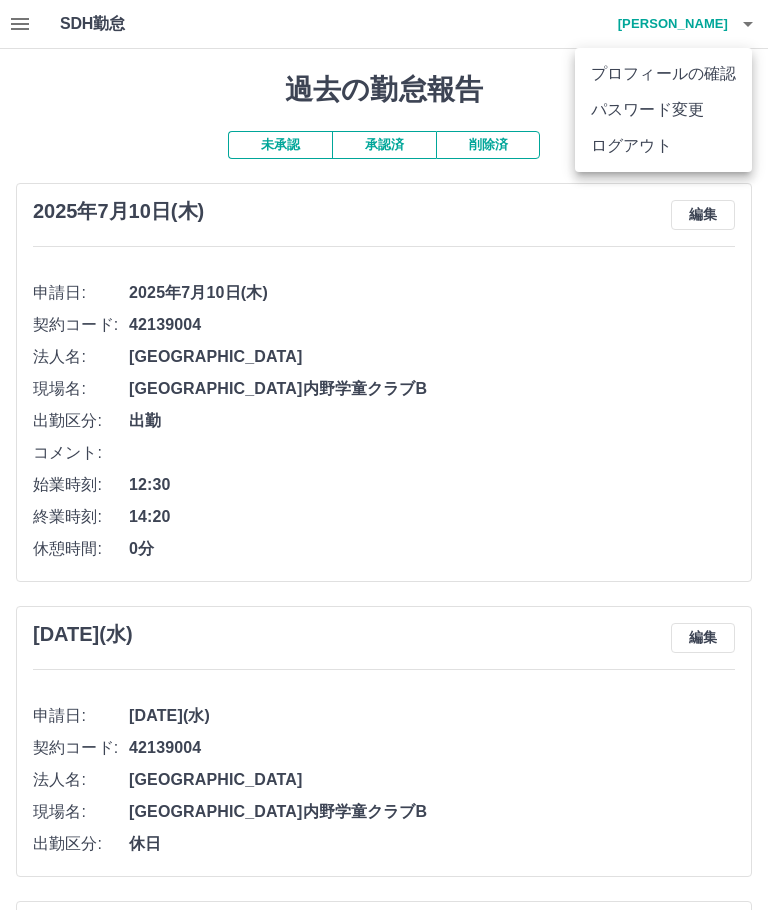 click on "ログアウト" at bounding box center (663, 146) 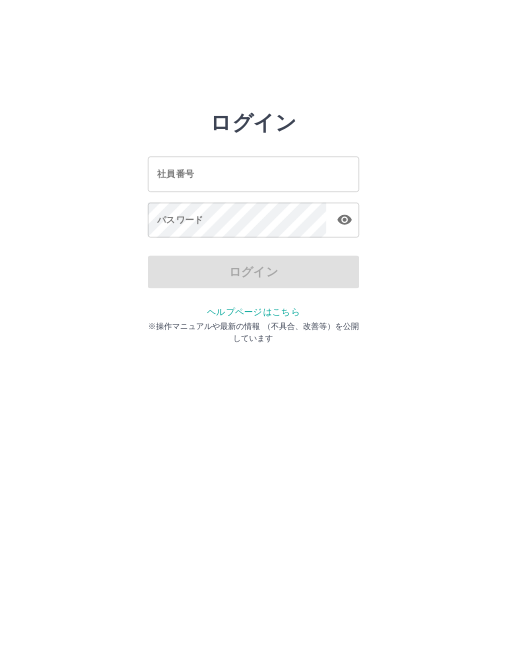 scroll, scrollTop: 0, scrollLeft: 0, axis: both 